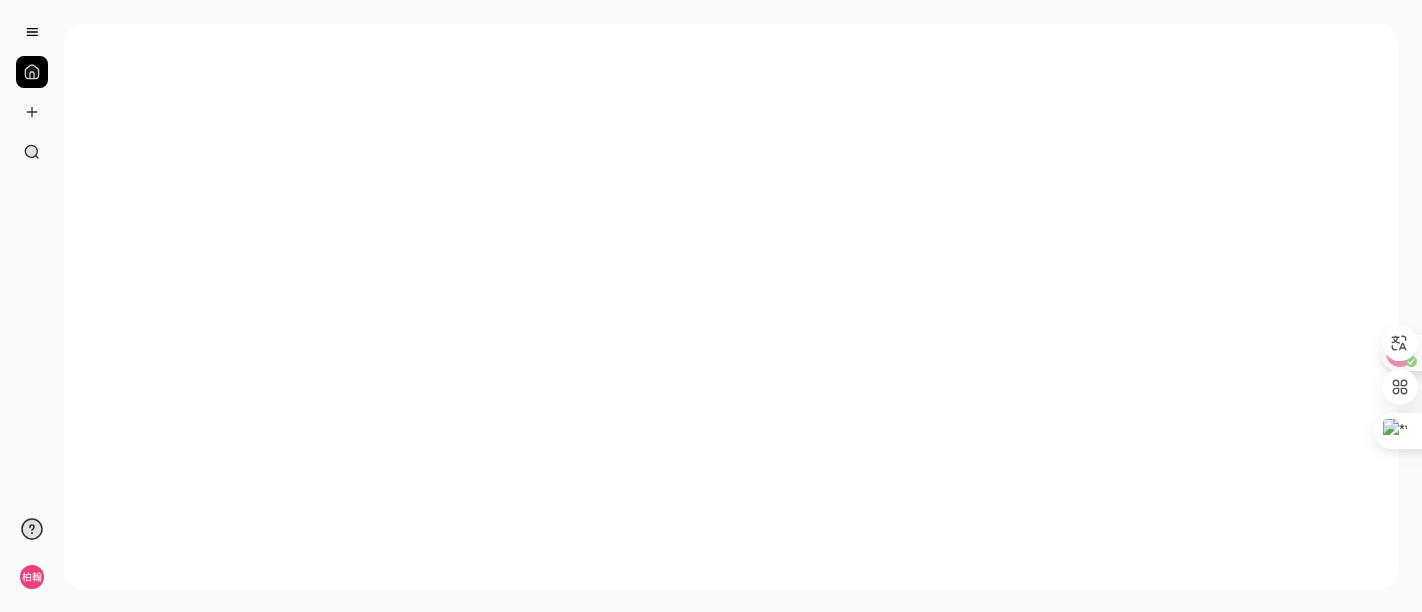 scroll, scrollTop: 0, scrollLeft: 0, axis: both 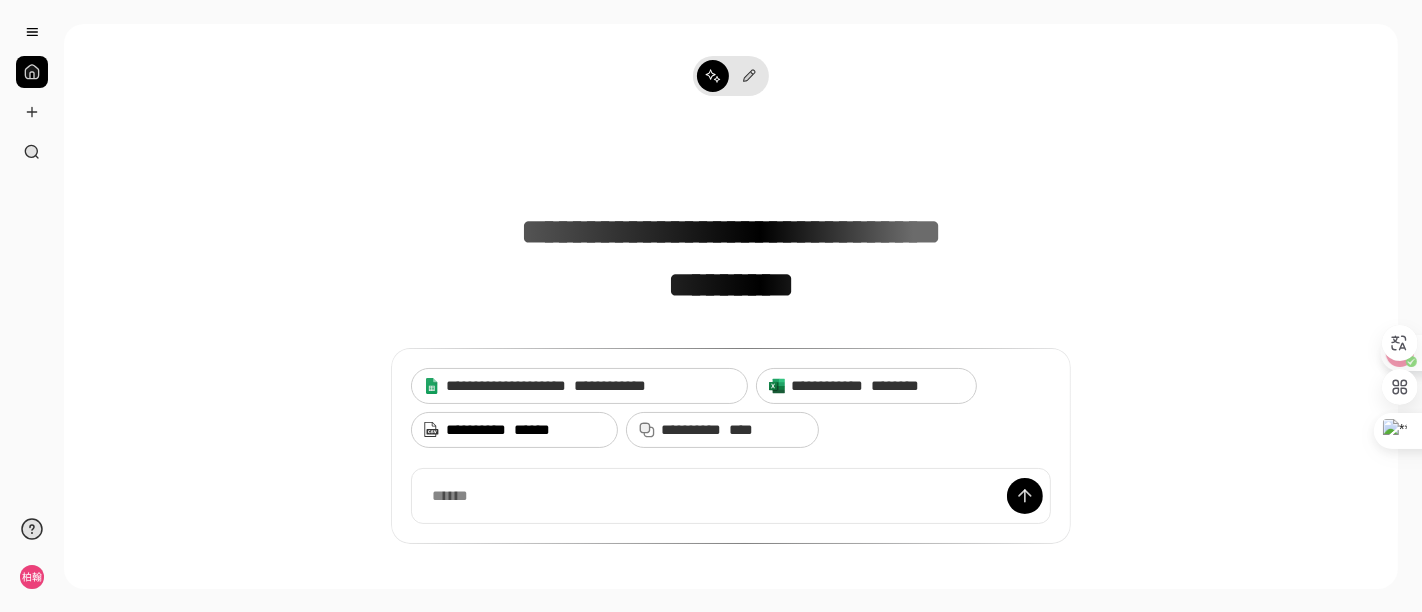 click on "******" at bounding box center [532, 429] 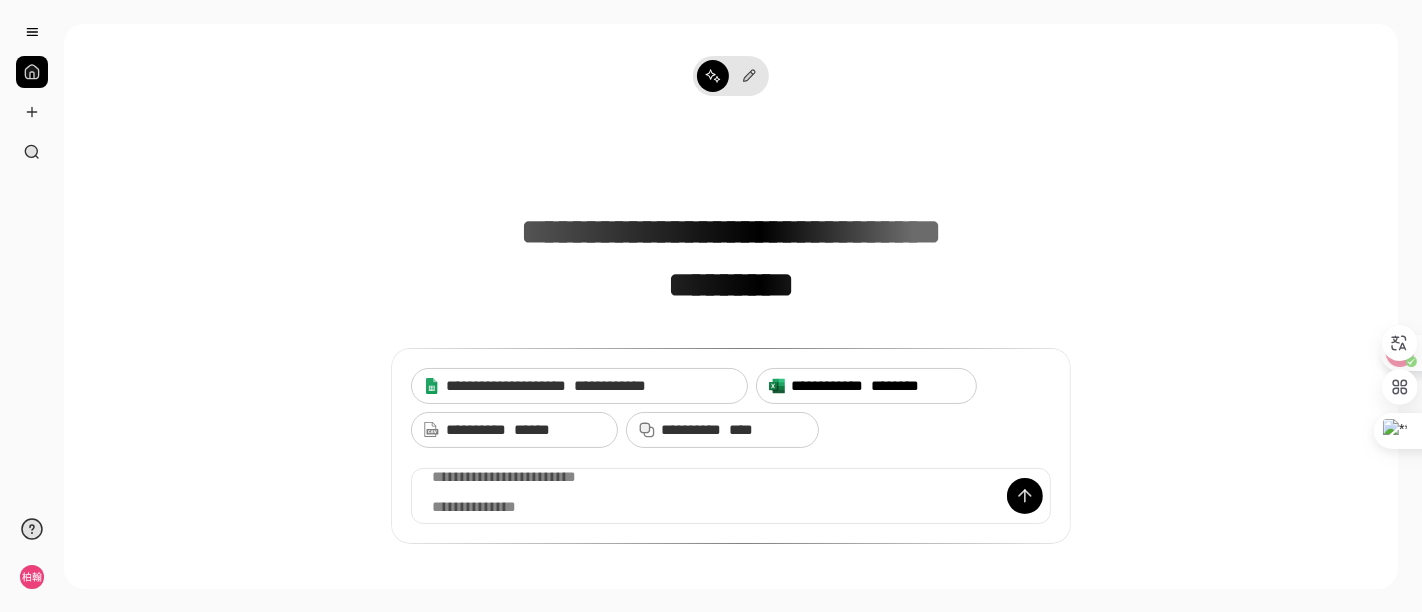 click on "**********" at bounding box center [877, 386] 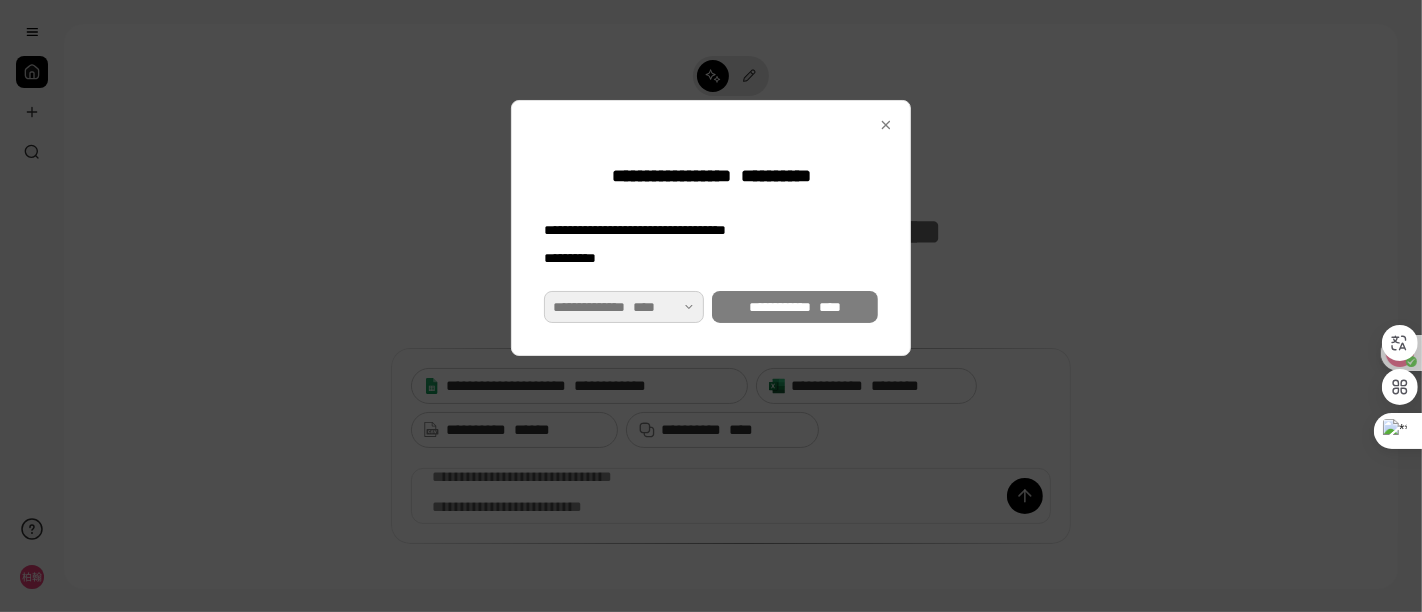 click at bounding box center [624, 307] 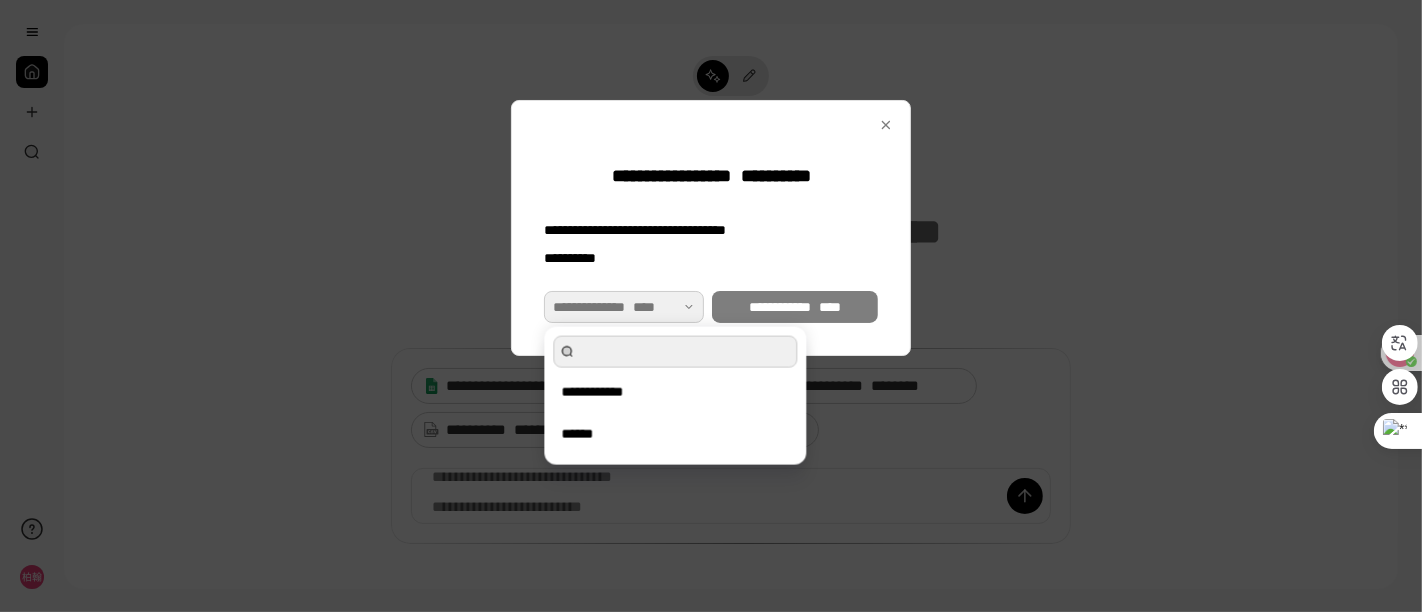 click at bounding box center (624, 307) 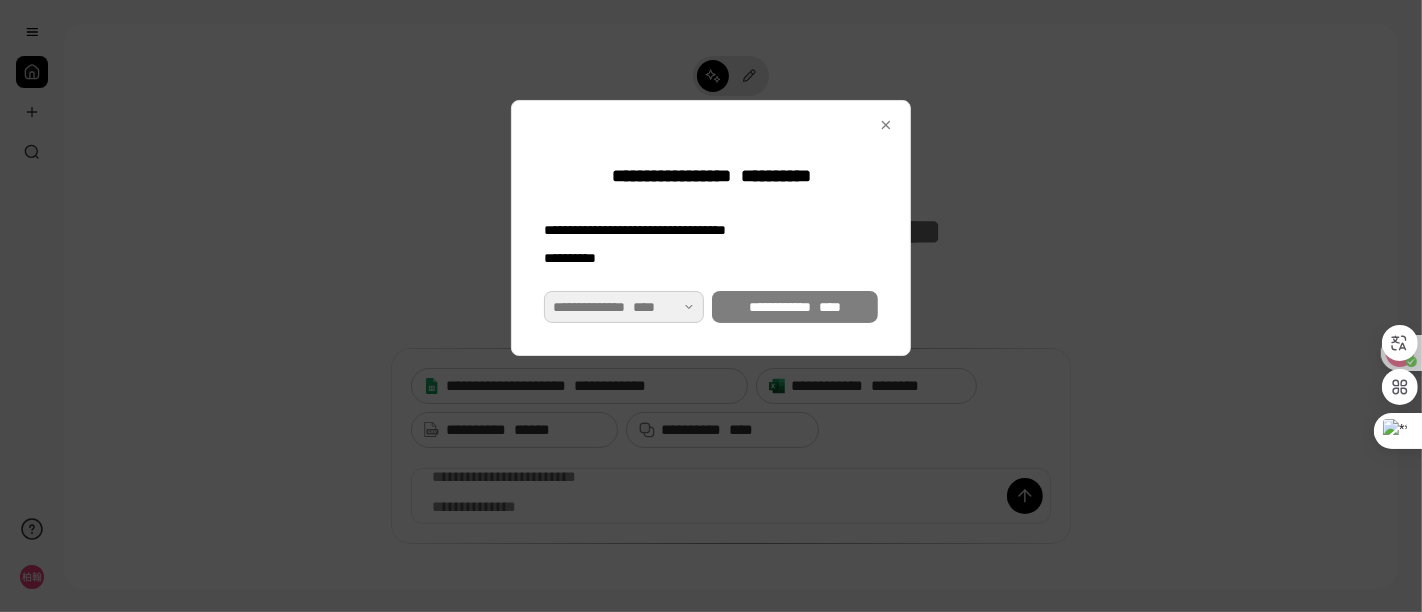 click at bounding box center [624, 307] 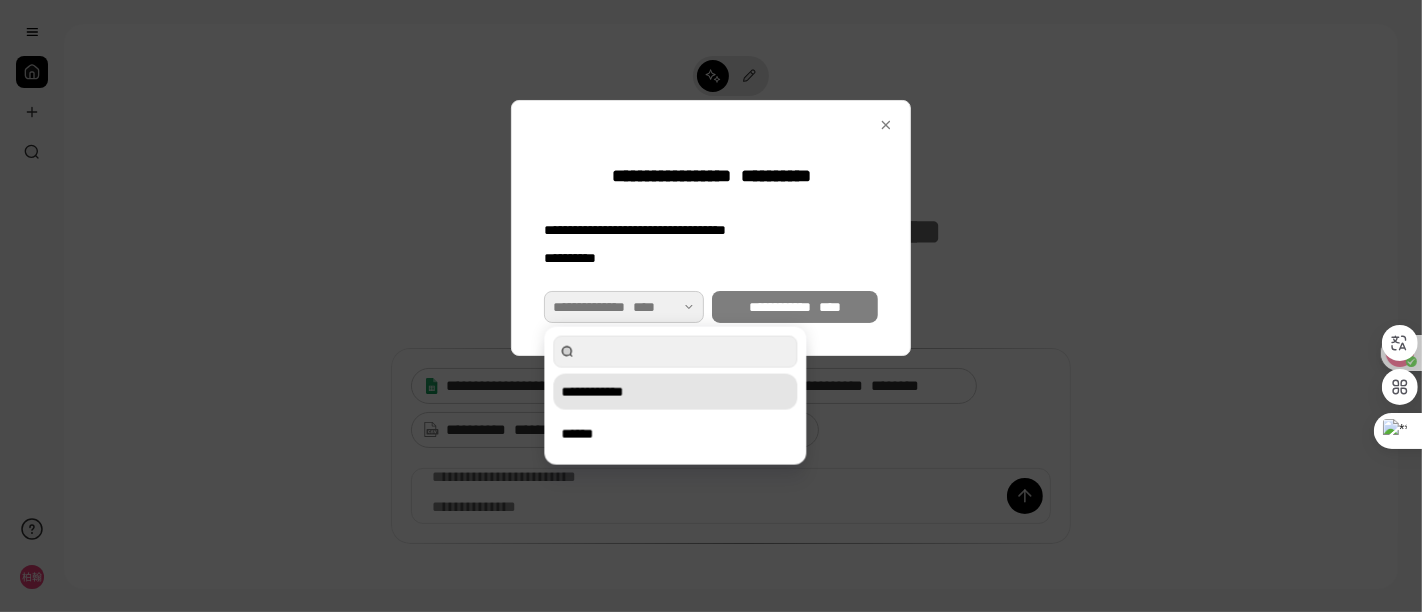 click on "**********" at bounding box center (675, 392) 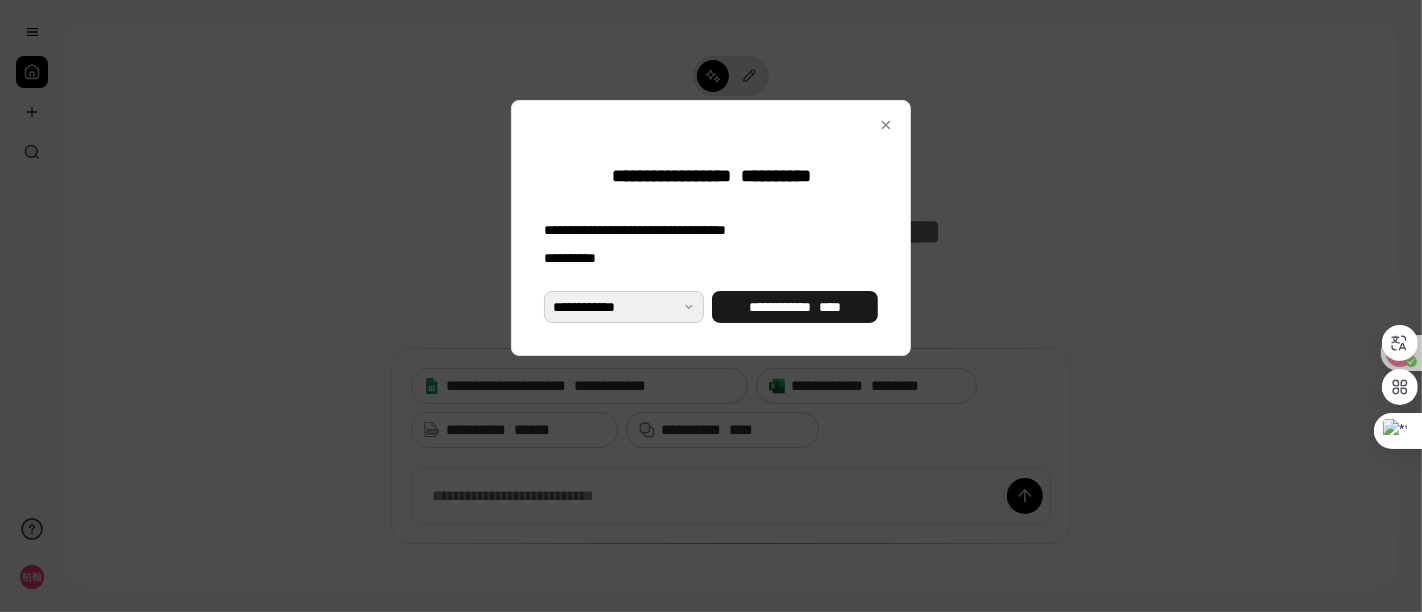 click on "**********" at bounding box center [795, 307] 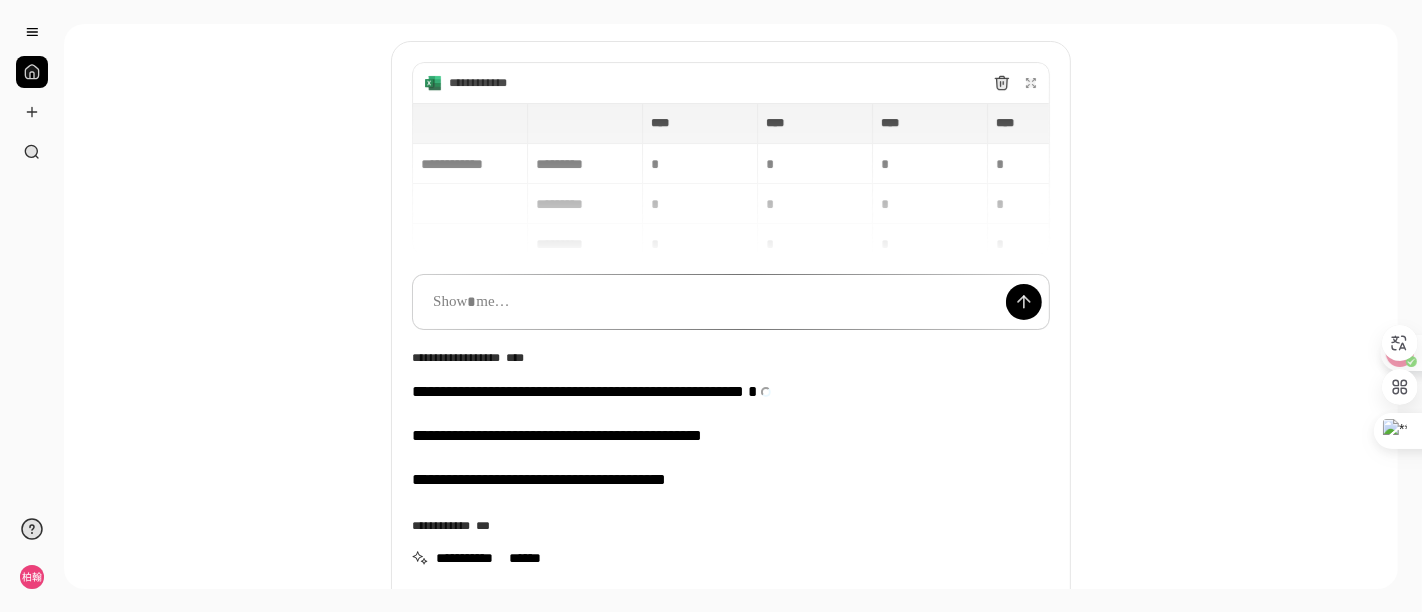 scroll, scrollTop: 84, scrollLeft: 0, axis: vertical 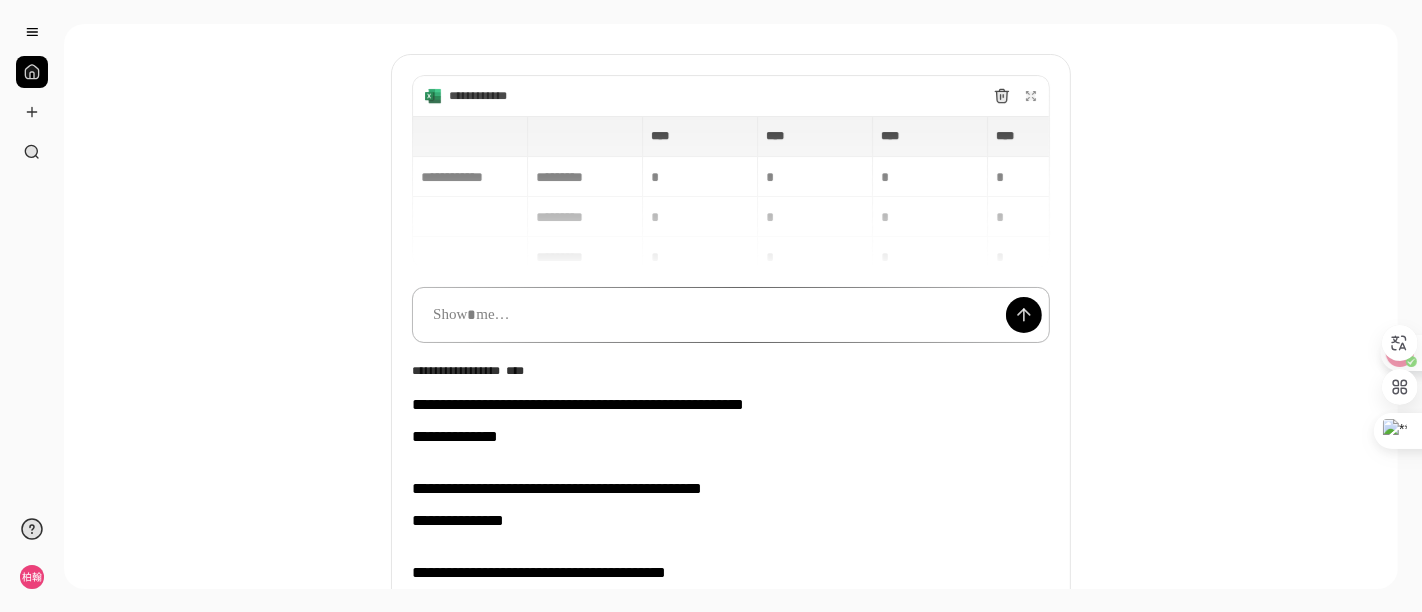 type 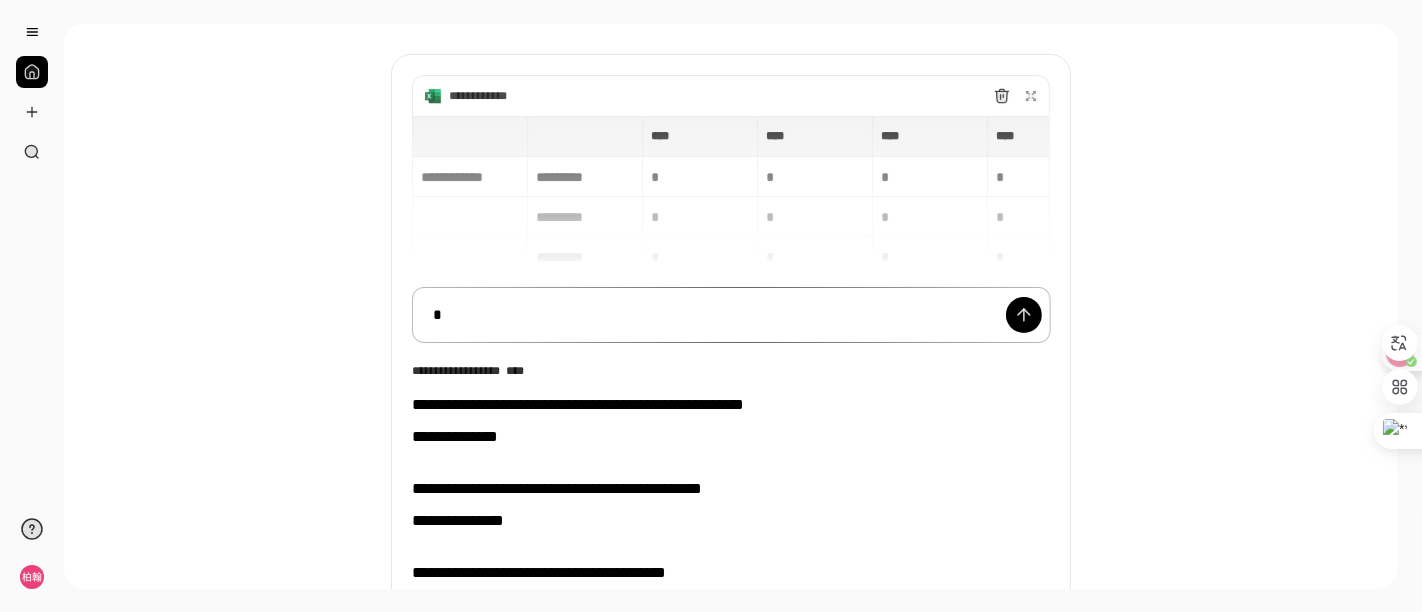 click on "*" at bounding box center [731, 314] 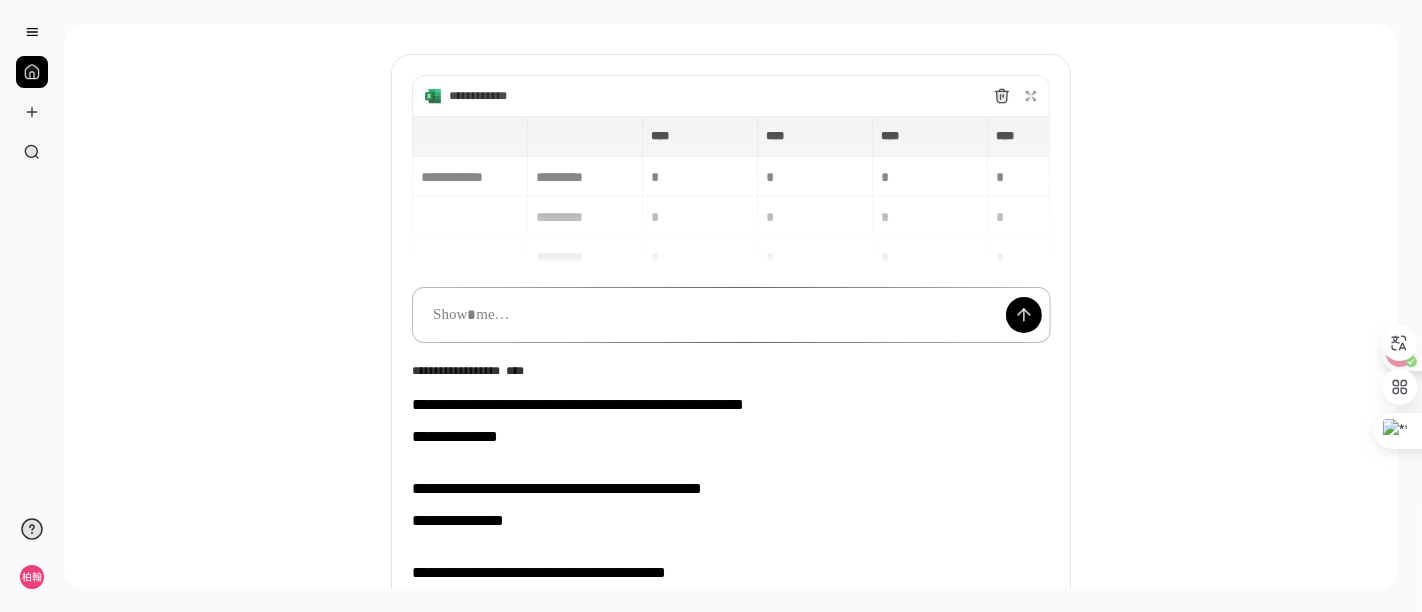 click at bounding box center [731, 314] 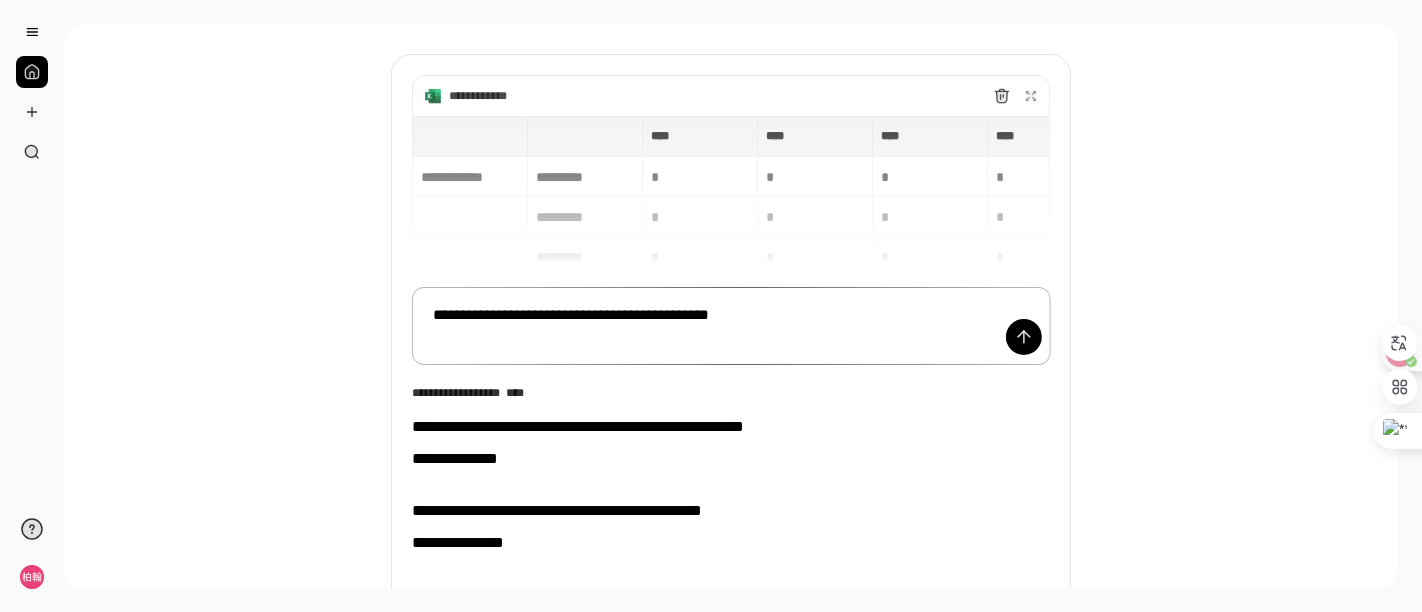 type on "**********" 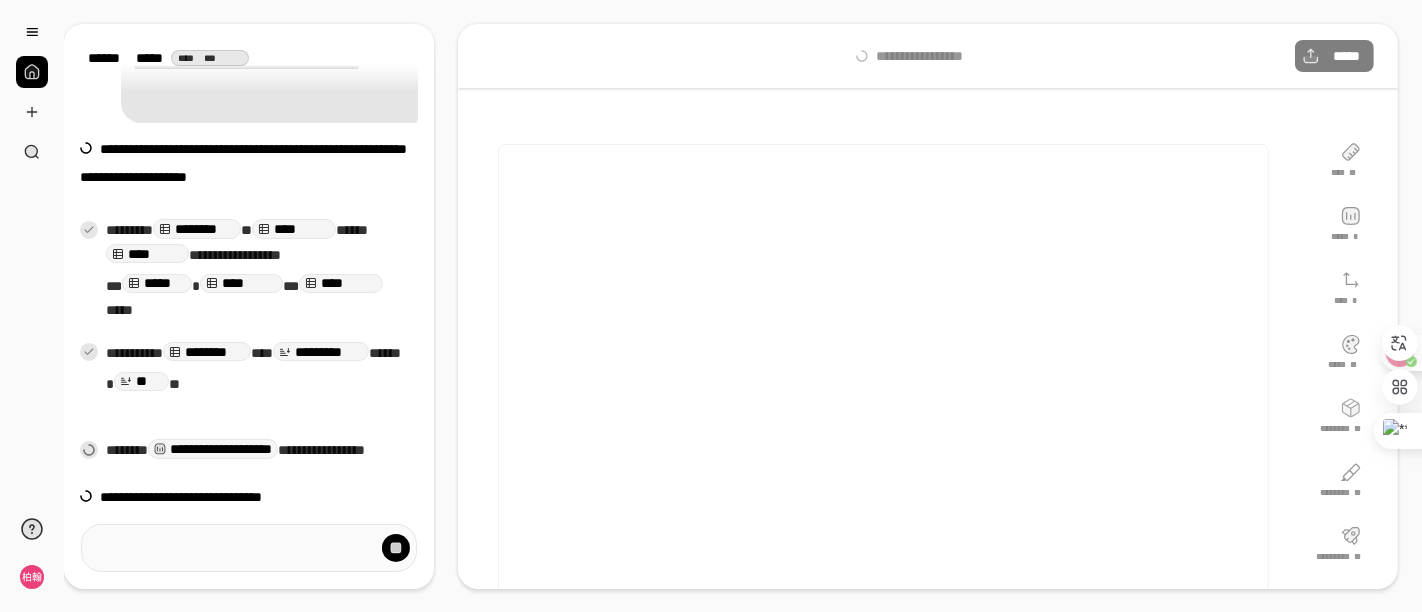 scroll, scrollTop: 36, scrollLeft: 0, axis: vertical 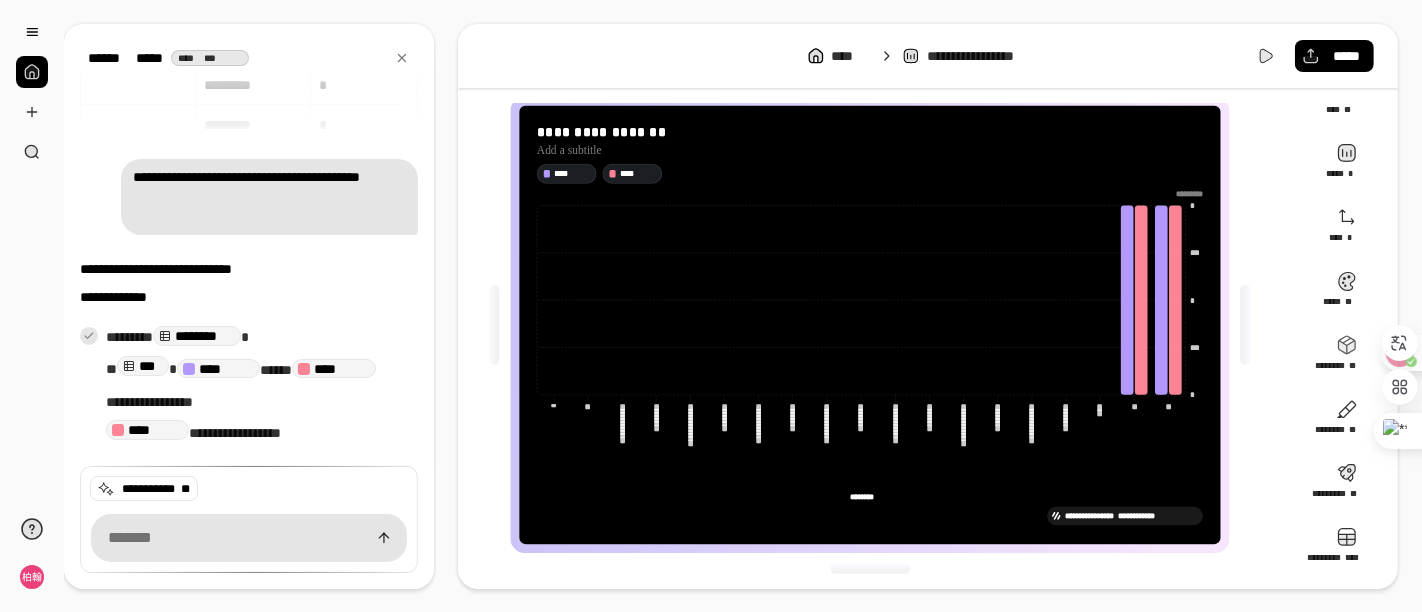 click 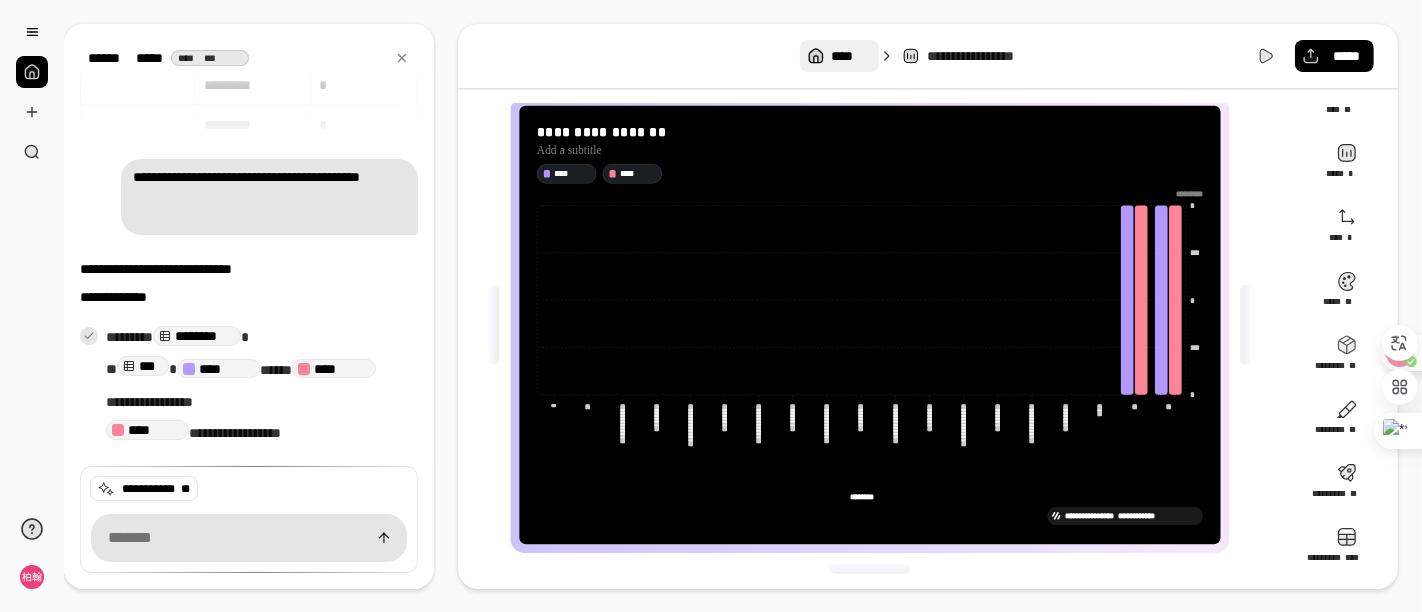 click on "****" at bounding box center [851, 56] 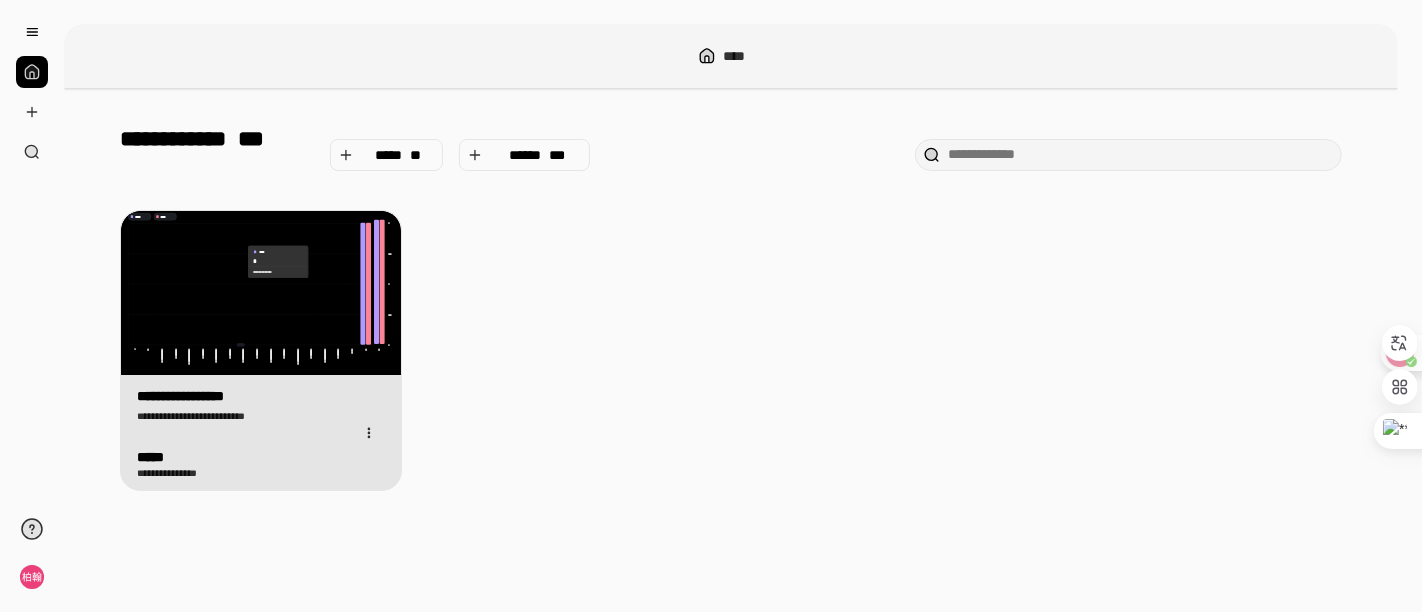 click 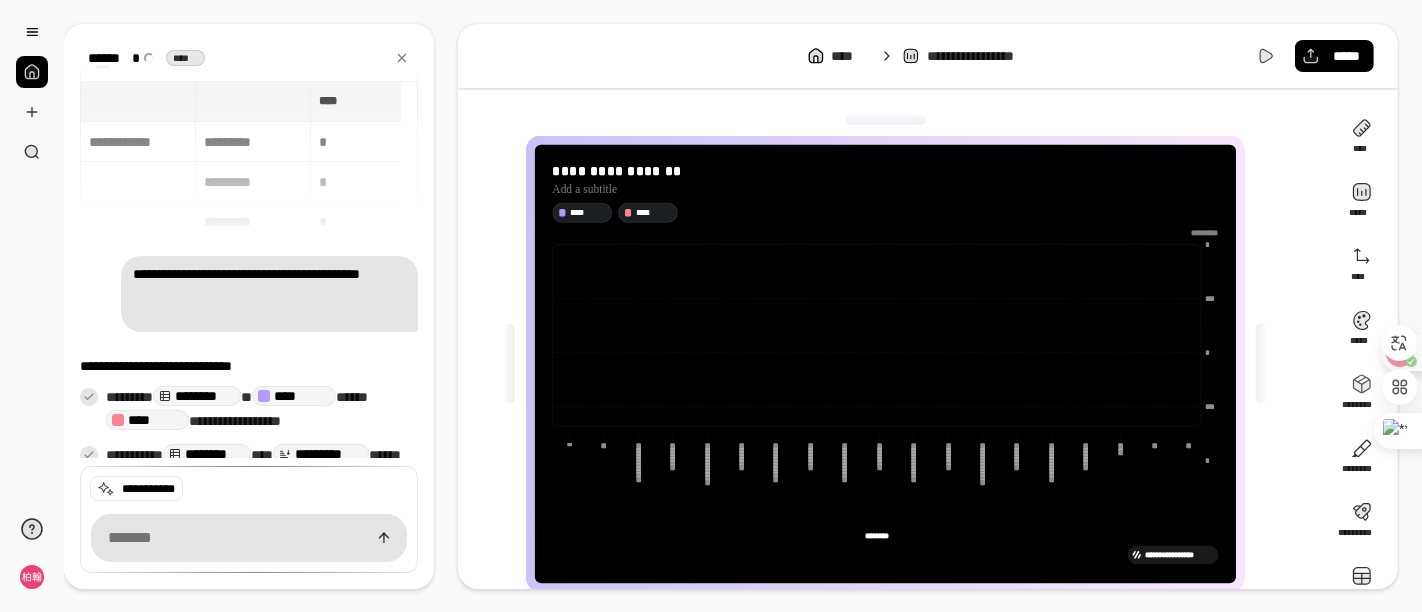 scroll, scrollTop: 95, scrollLeft: 0, axis: vertical 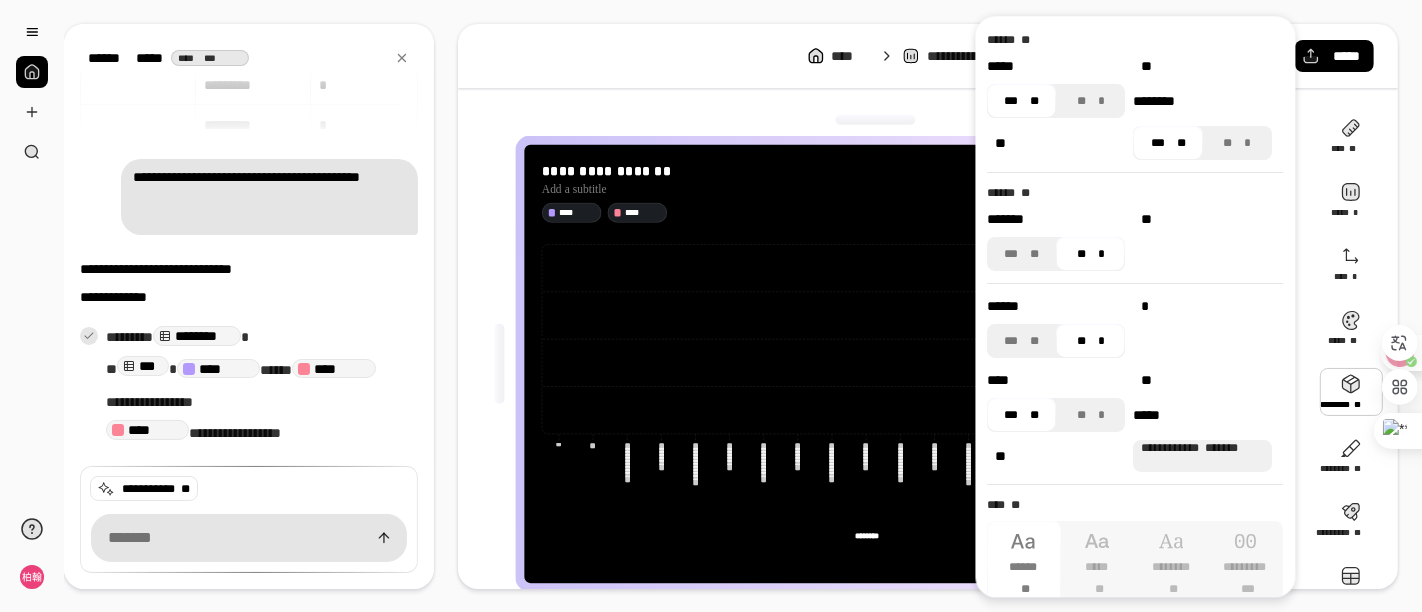click on "******** ********" 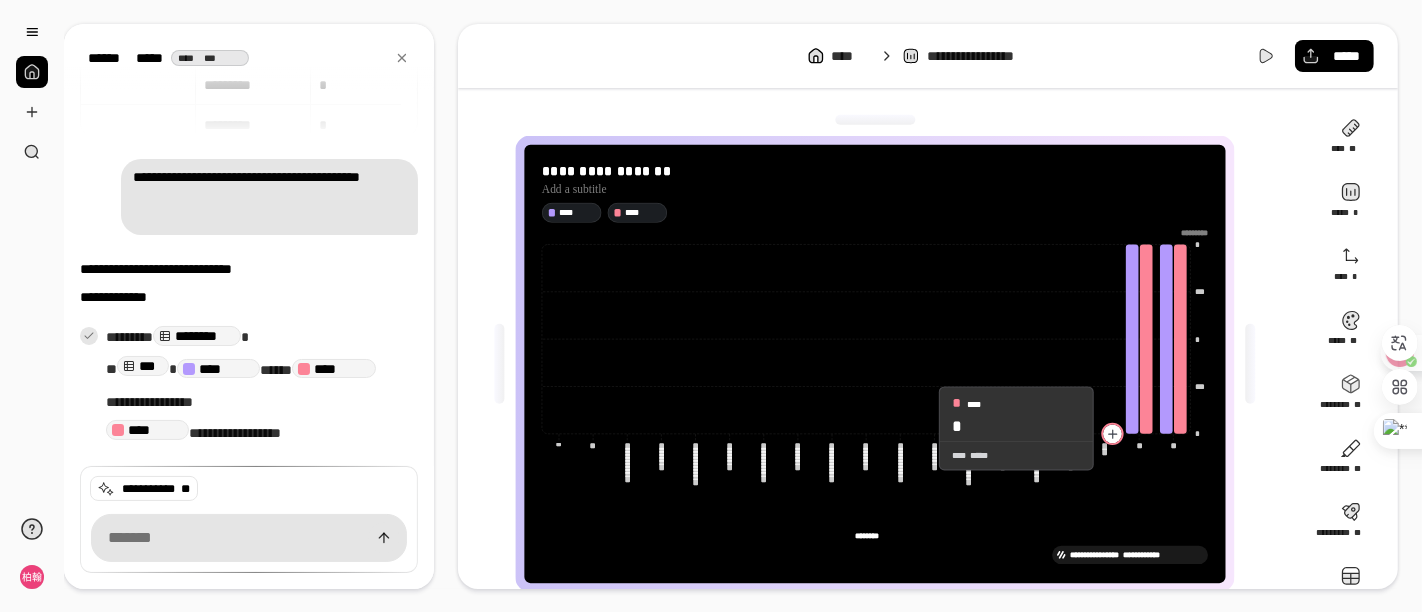 click 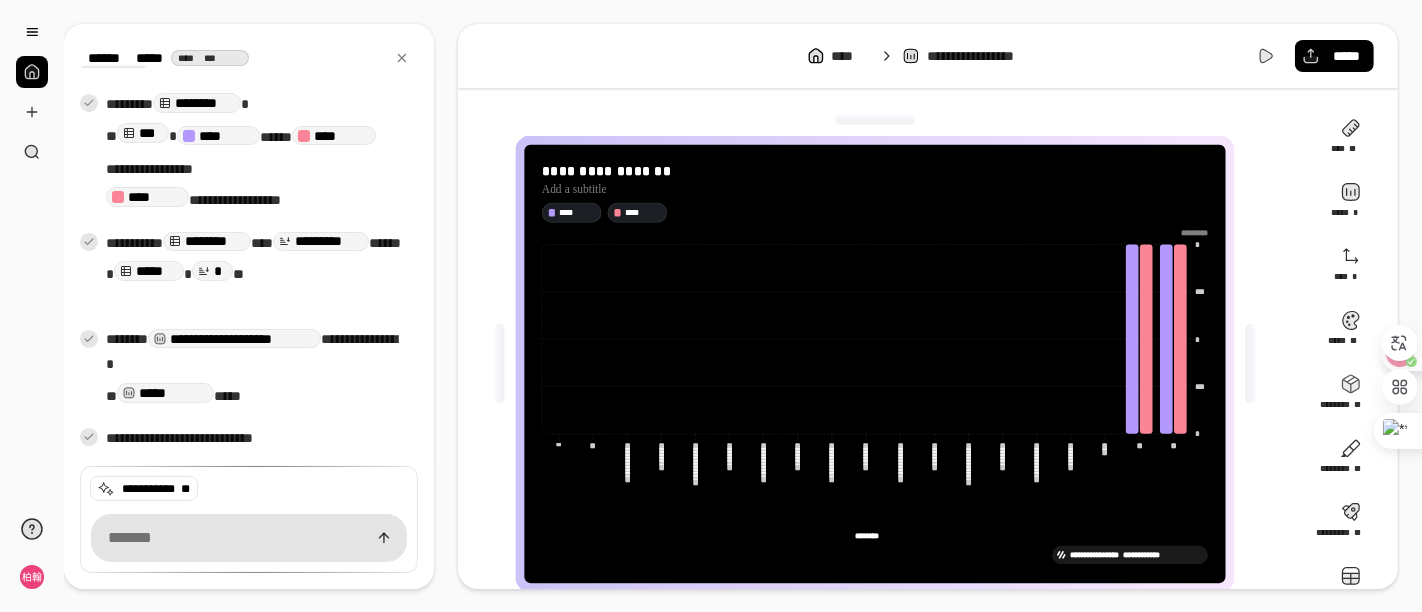 scroll, scrollTop: 368, scrollLeft: 0, axis: vertical 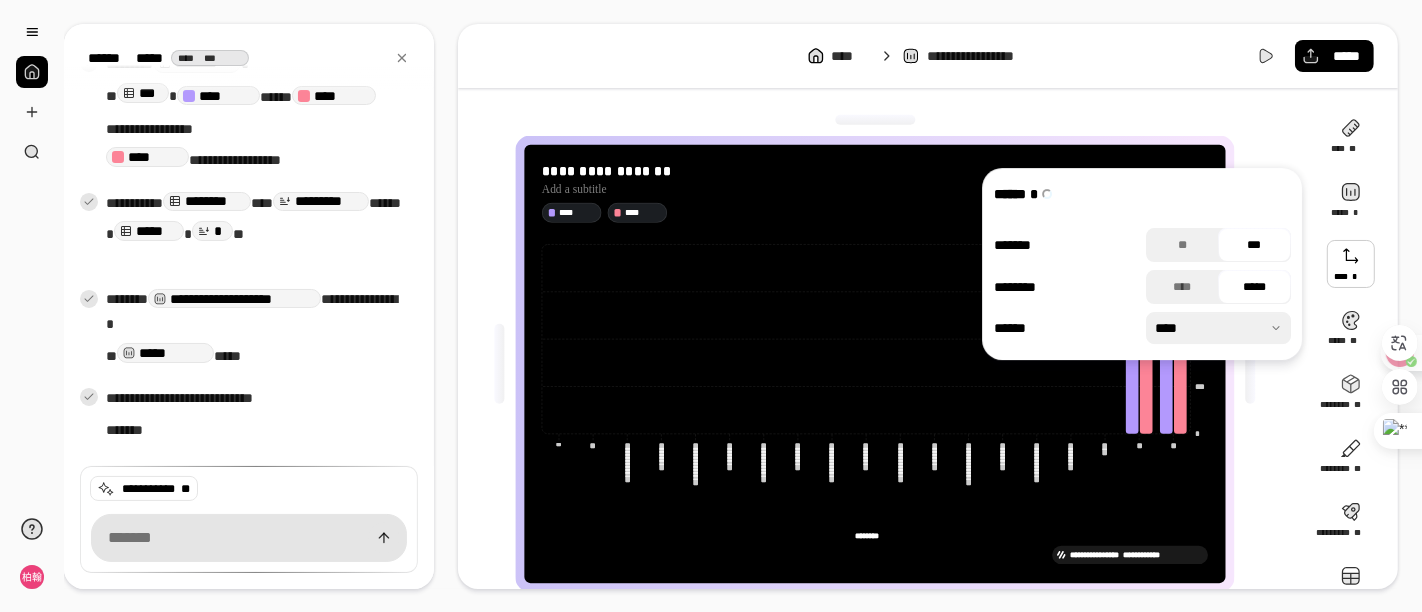 click at bounding box center [1351, 264] 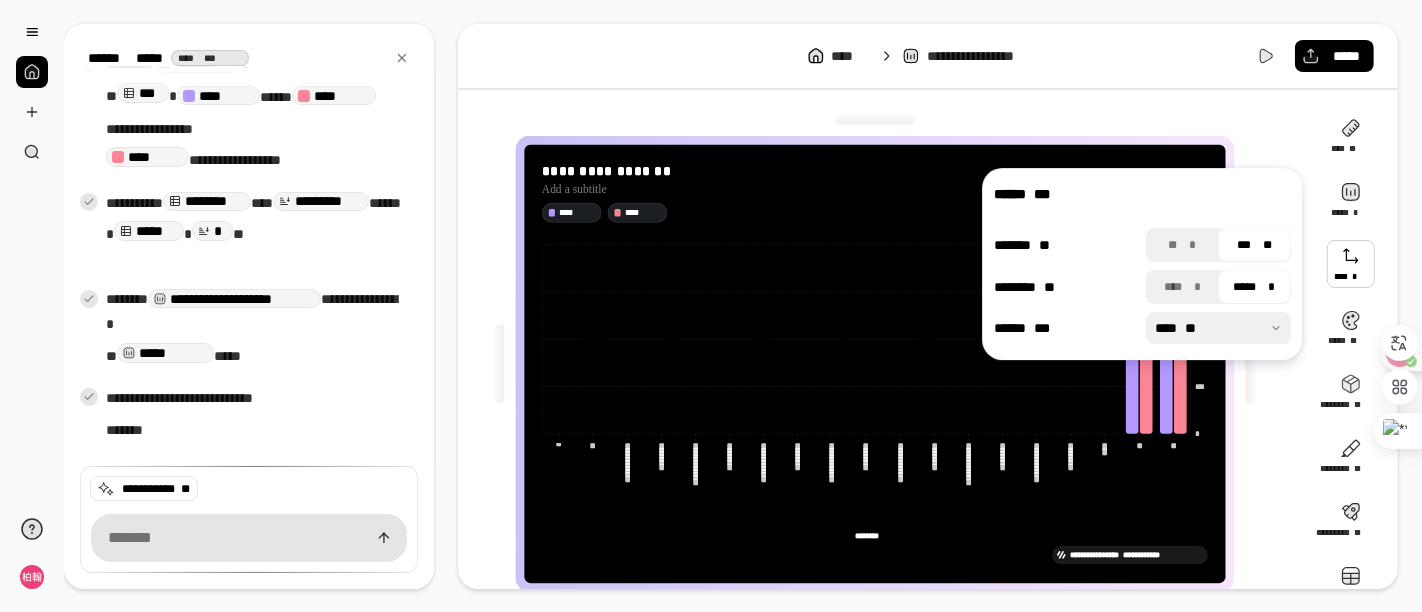 click on "***    **" at bounding box center [1254, 245] 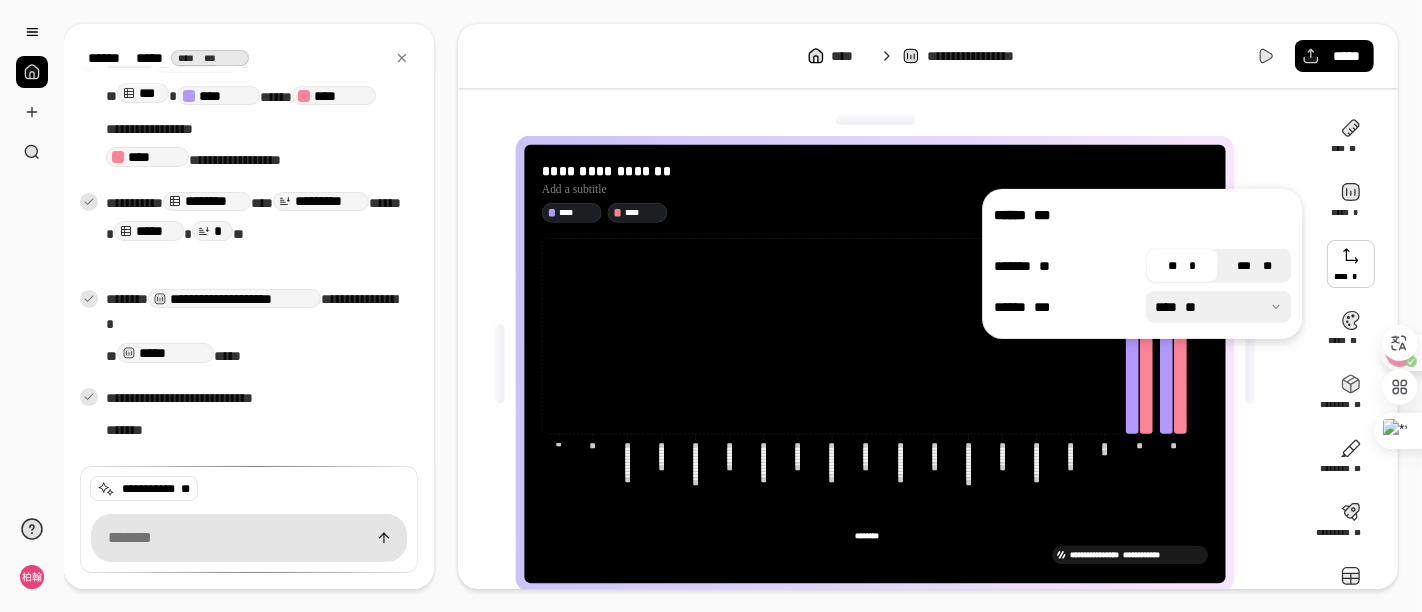 click on "***    **" at bounding box center (1254, 266) 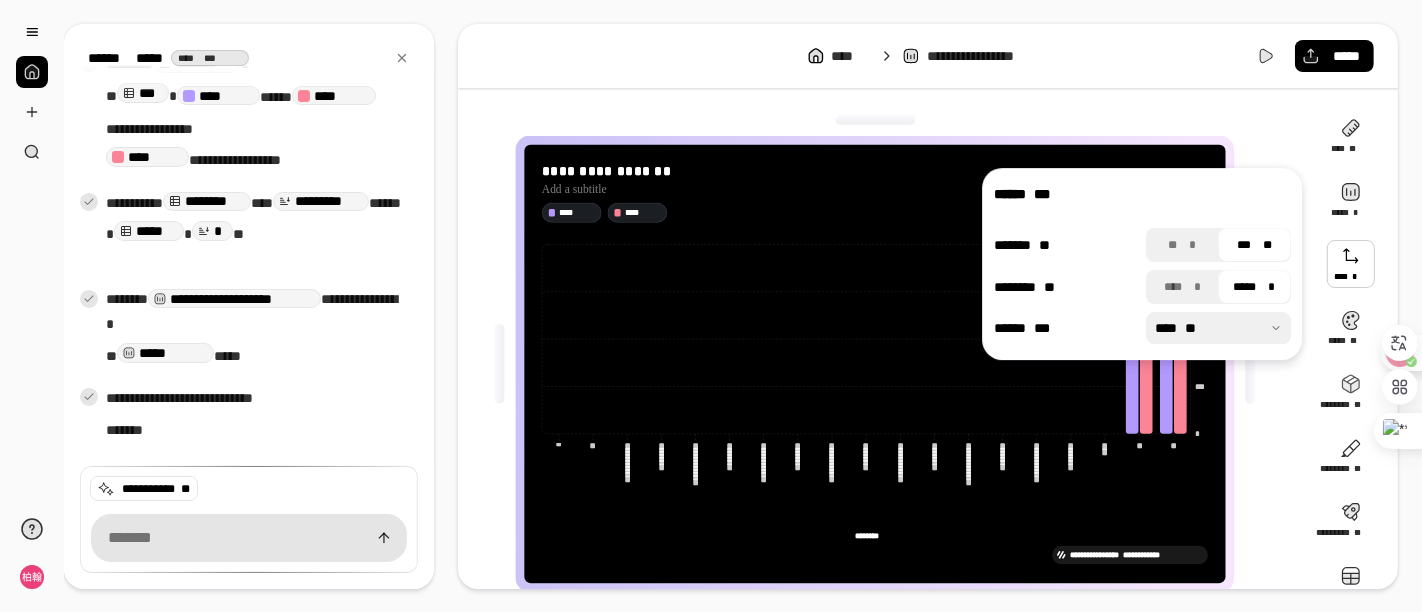 click at bounding box center (1218, 328) 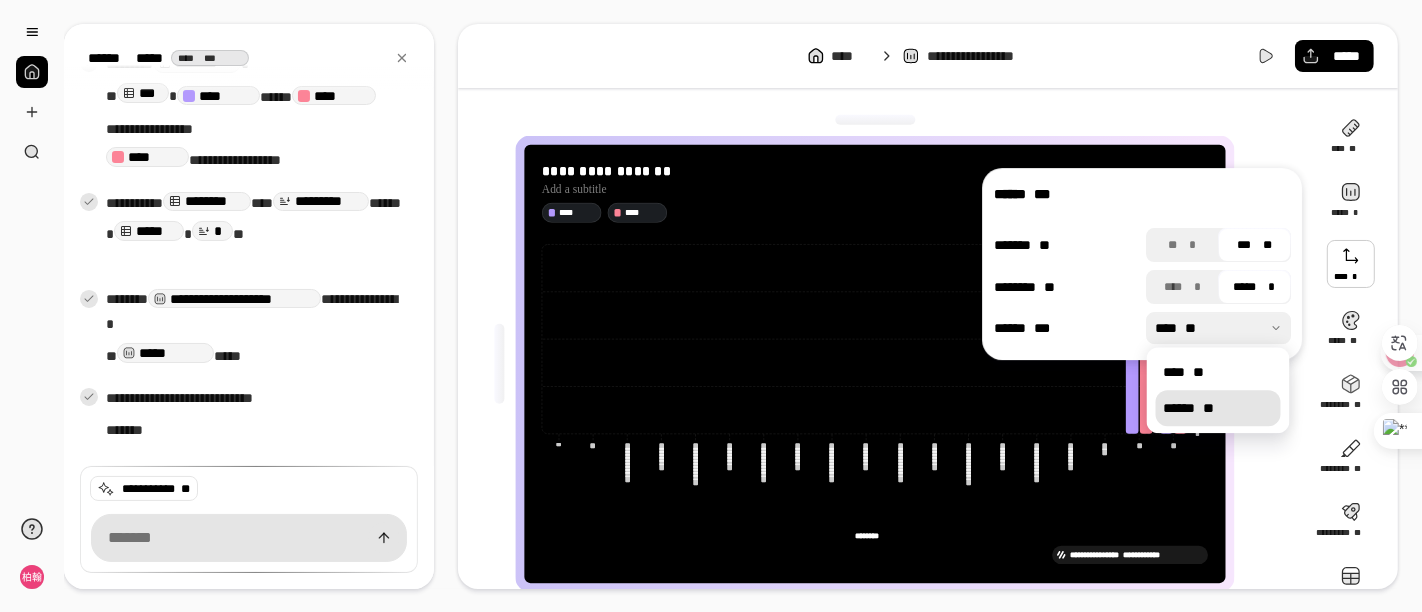 click on "**" at bounding box center [1209, 408] 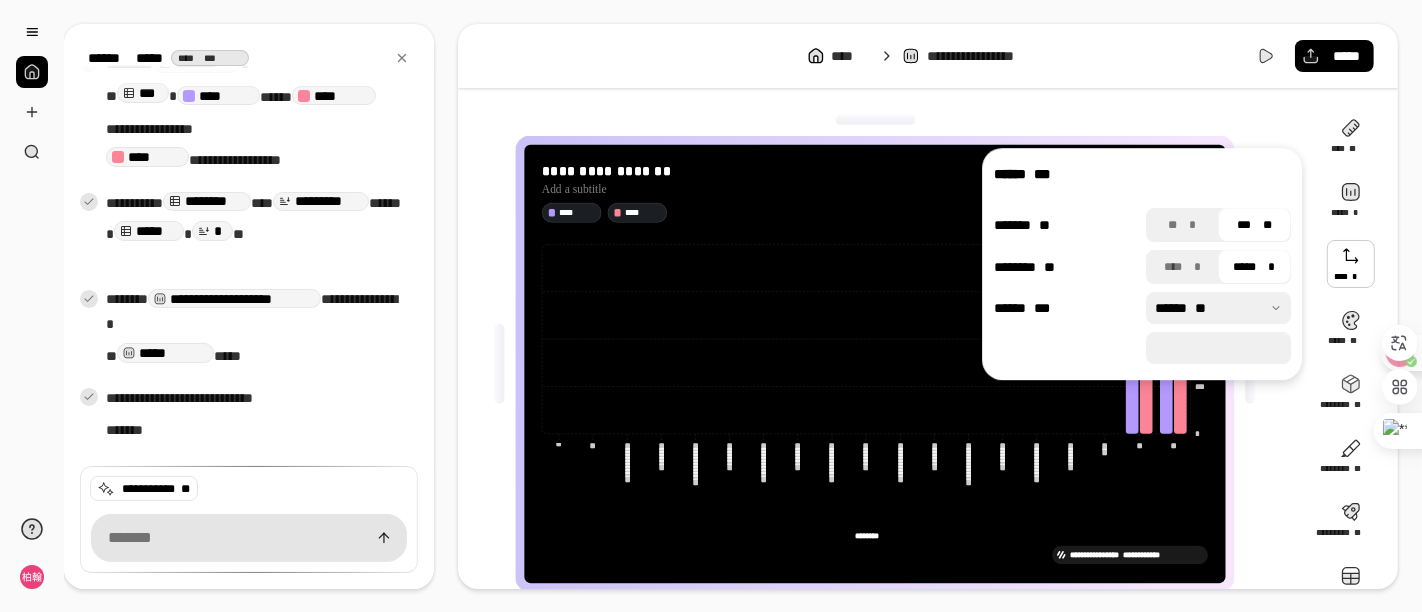 click on "*****    *" at bounding box center (1254, 267) 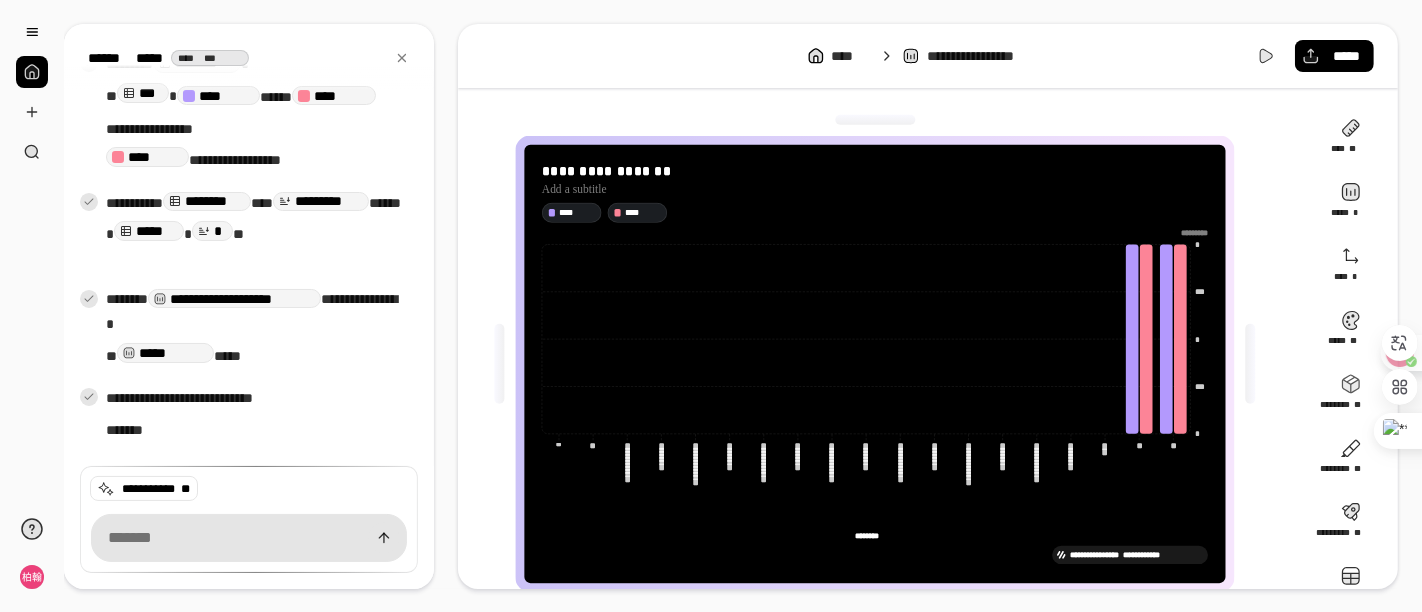 click on "******
******** ******
*******" 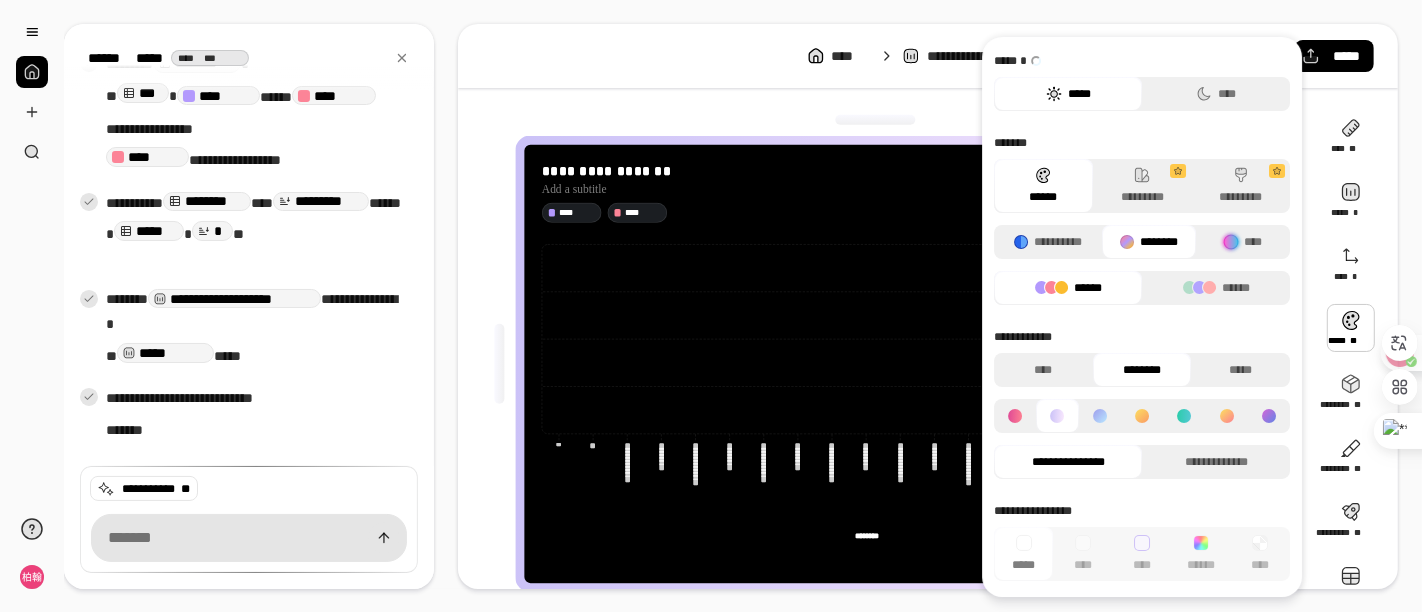 click at bounding box center [1351, 328] 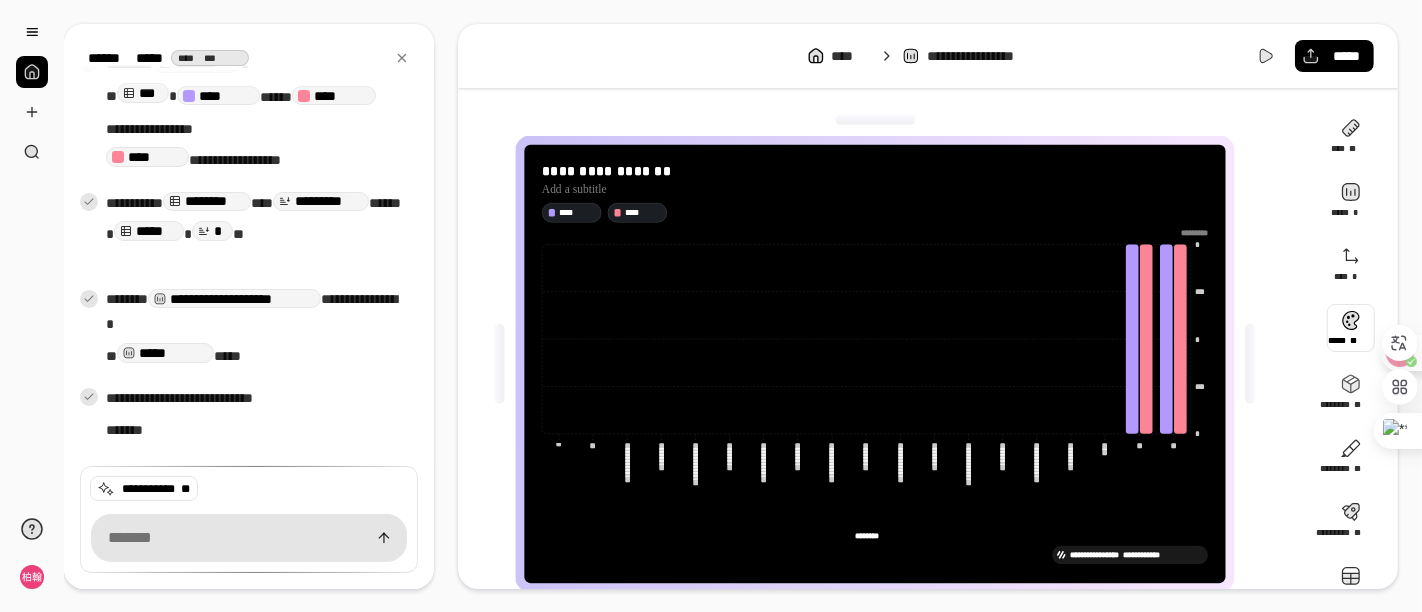 click at bounding box center [1351, 328] 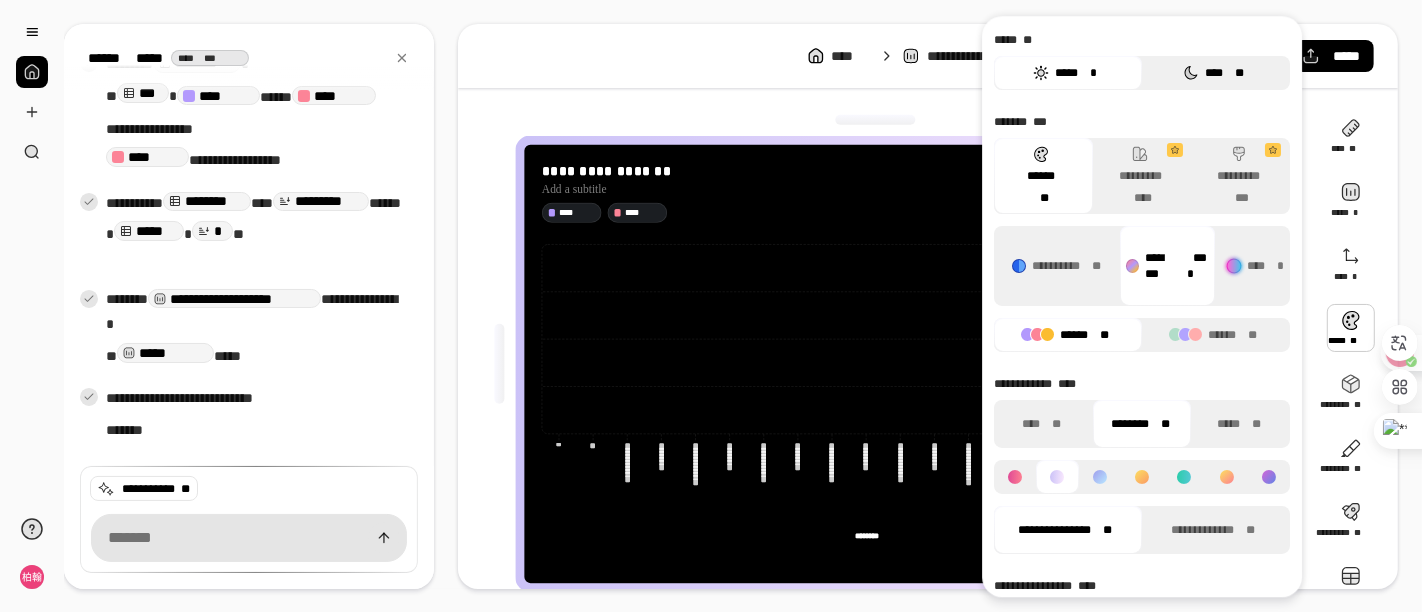 click on "****    **" at bounding box center [1213, 73] 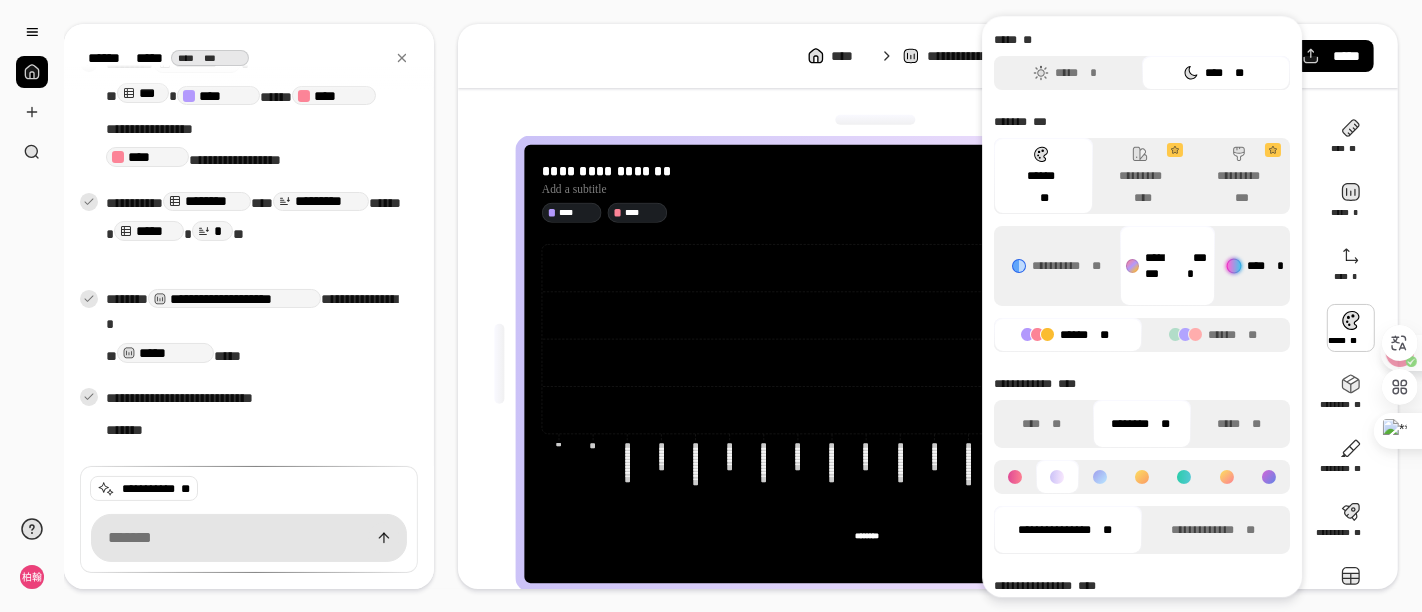 click on "****    *" at bounding box center (1256, 266) 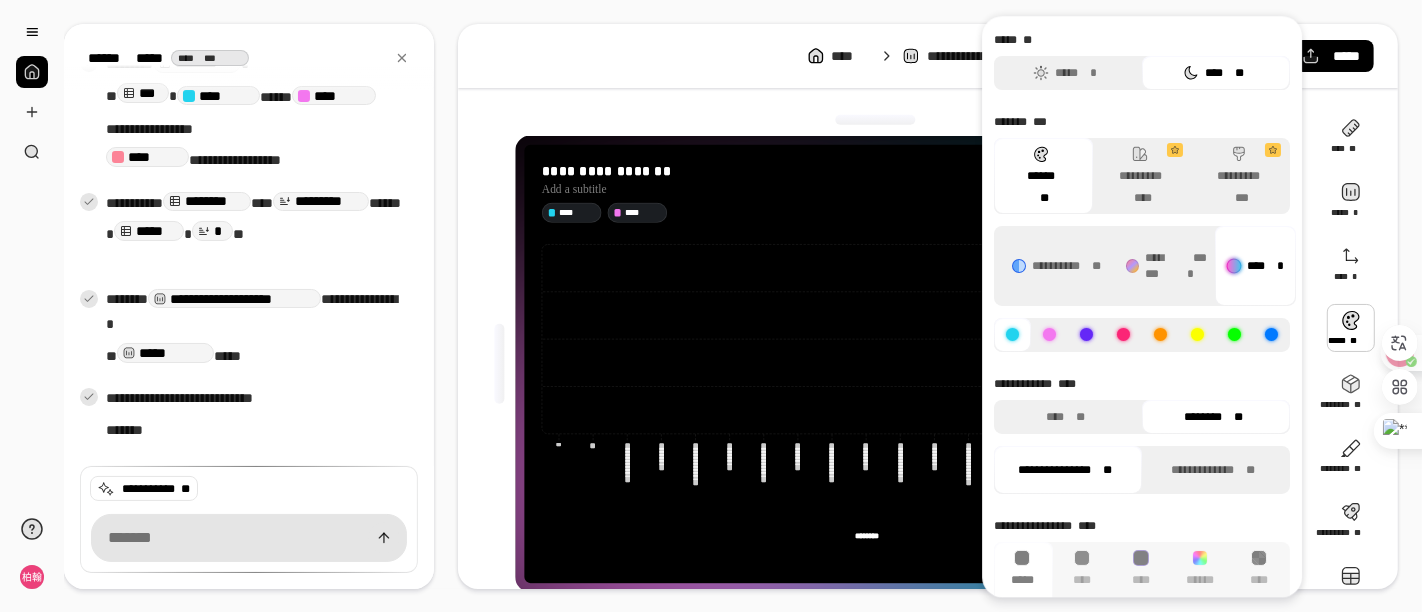 click on "********    **" at bounding box center (1213, 417) 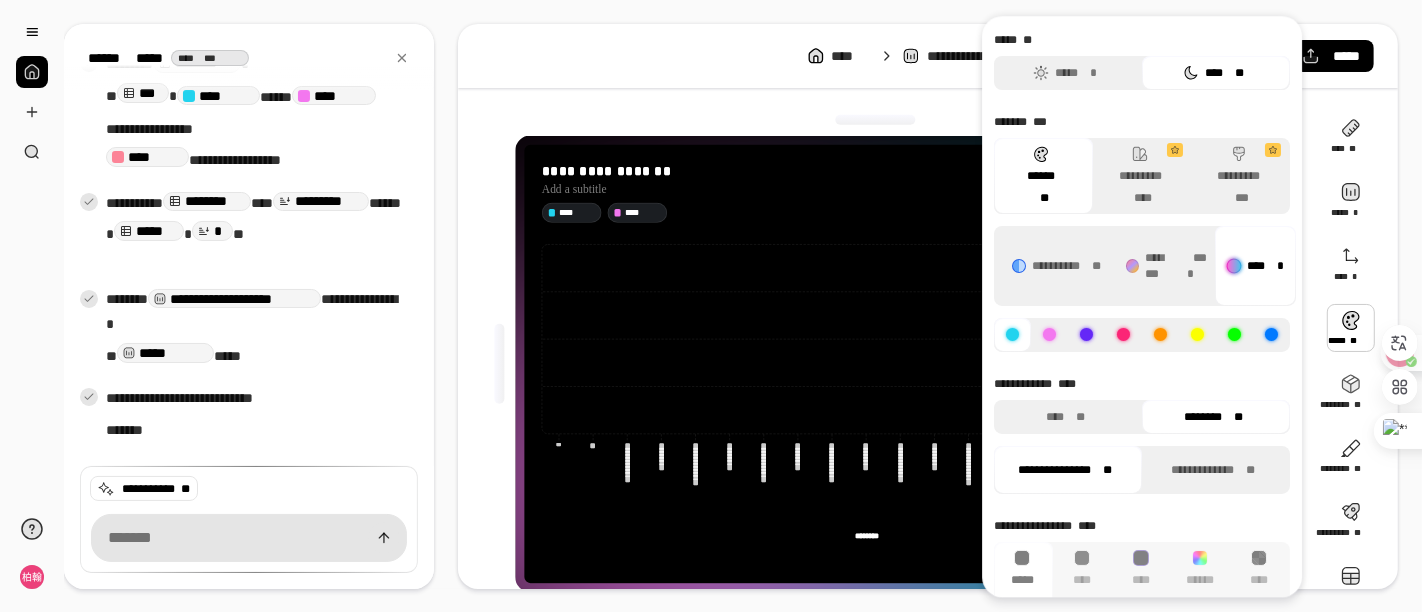 click at bounding box center [1123, 335] 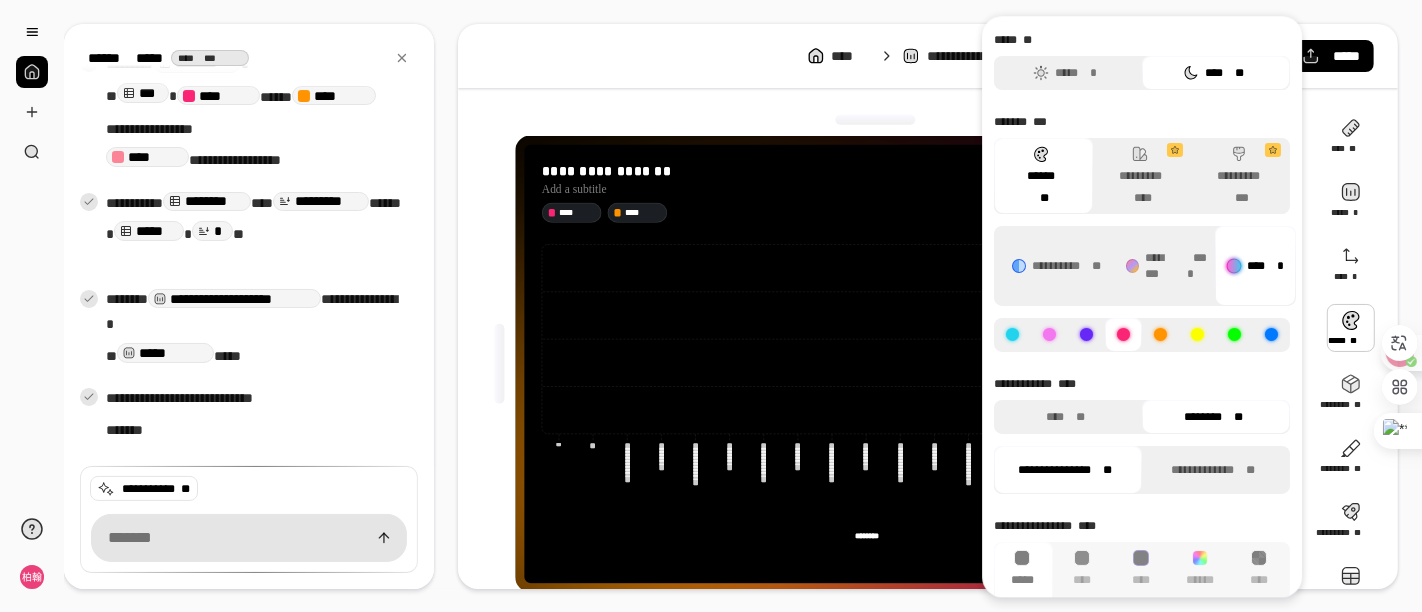 click 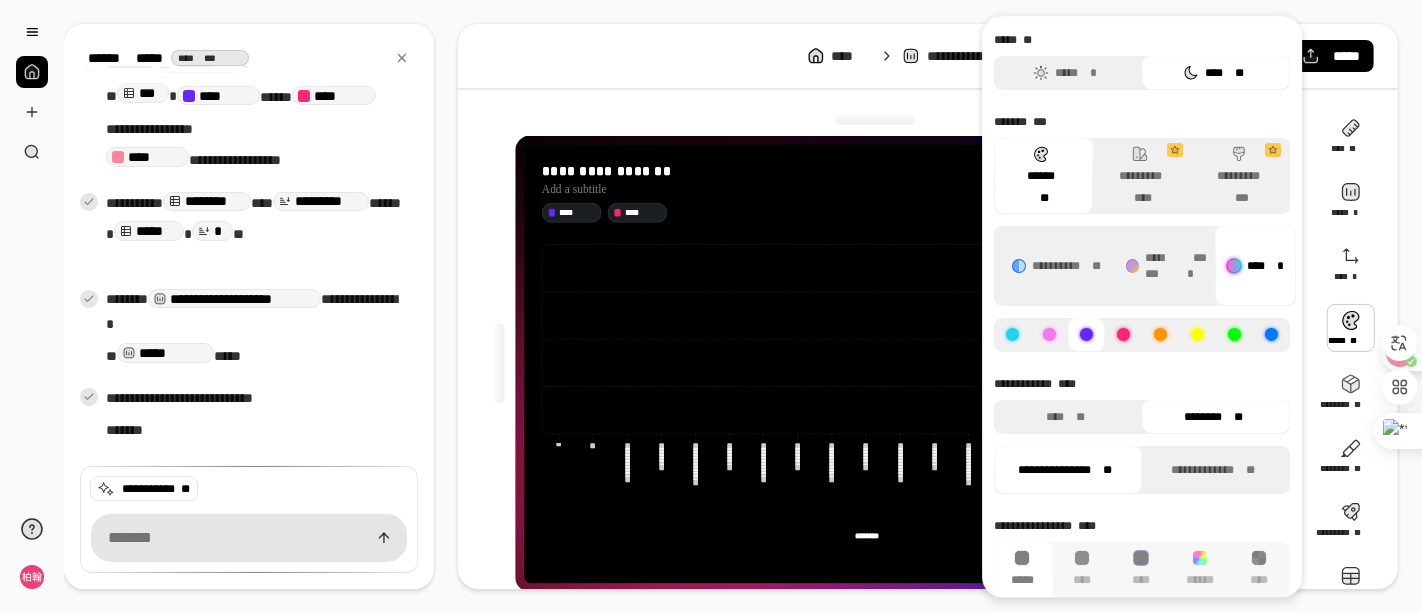 click 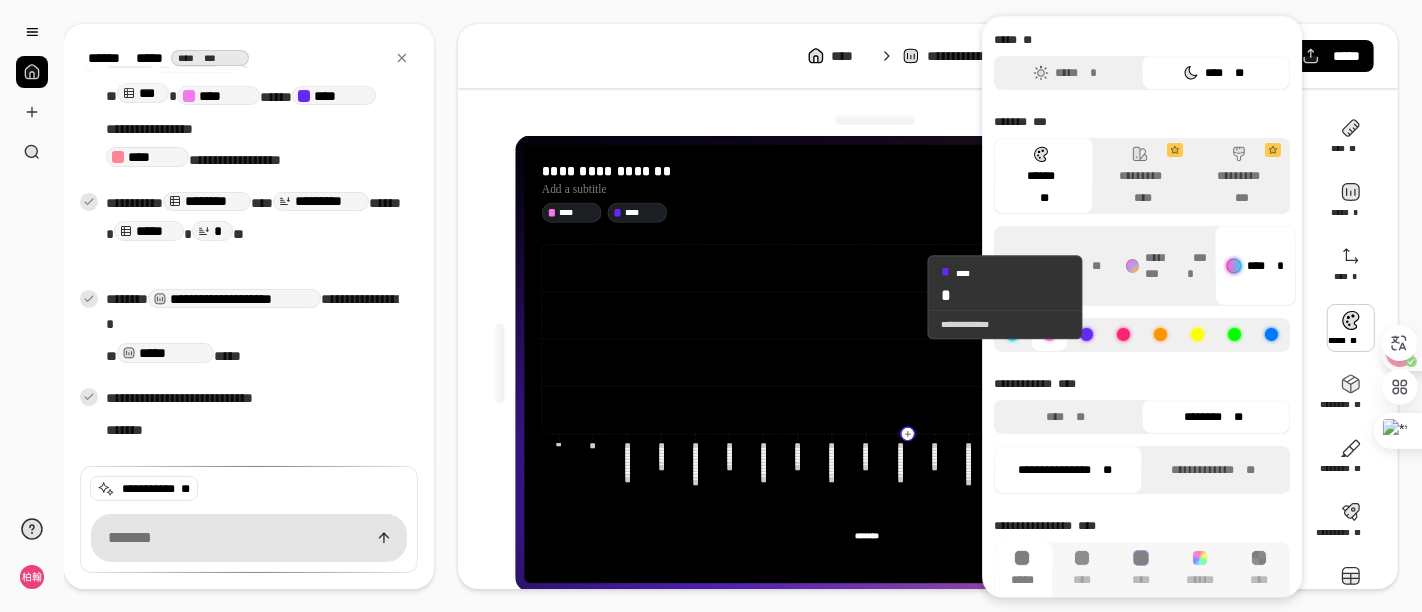 click 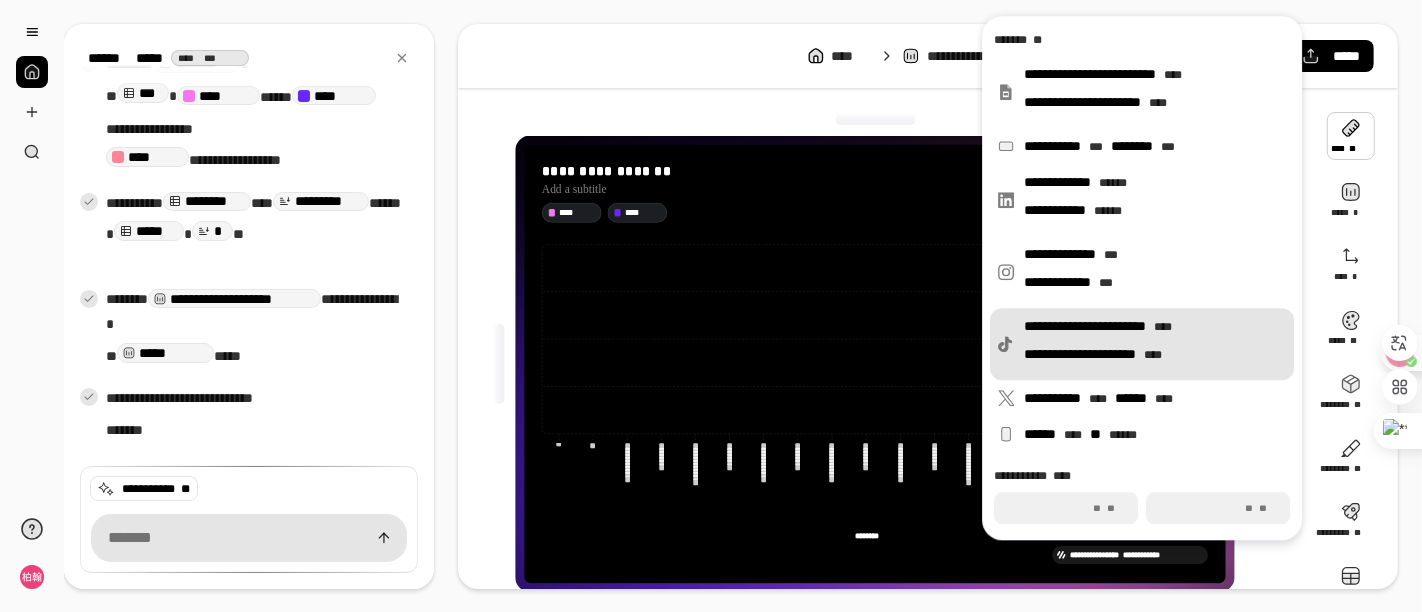 click on "**********" at bounding box center [1155, 344] 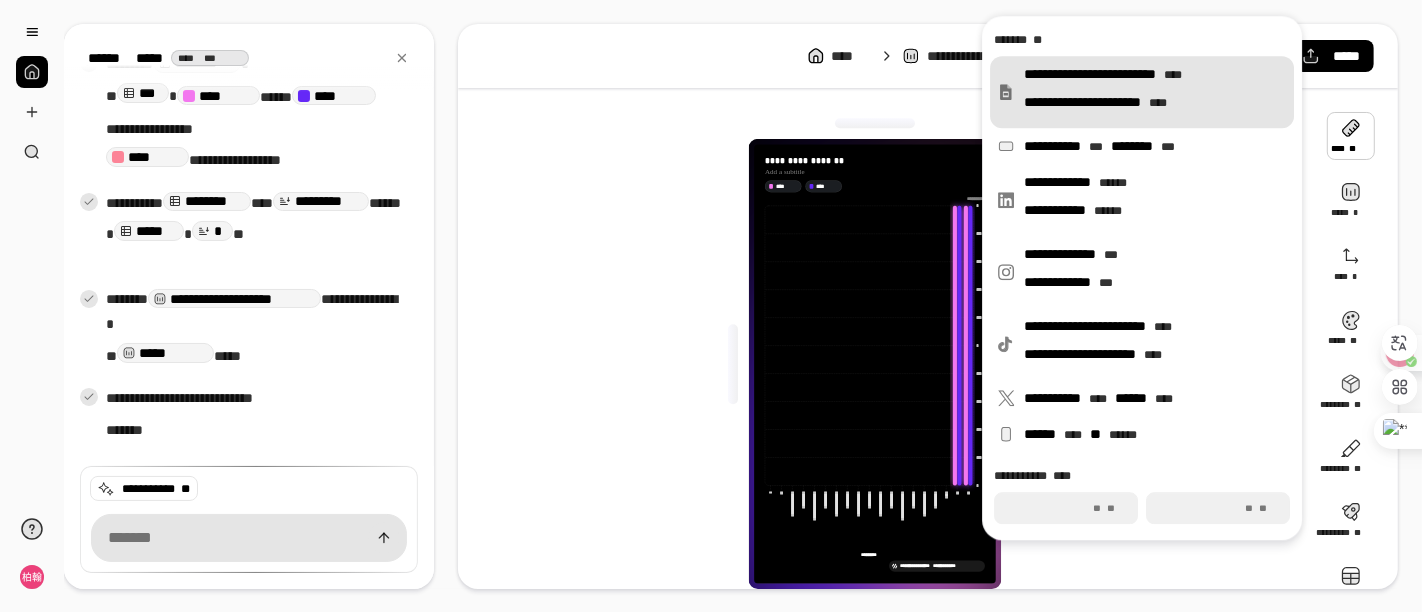 click on "**********" at bounding box center [1155, 92] 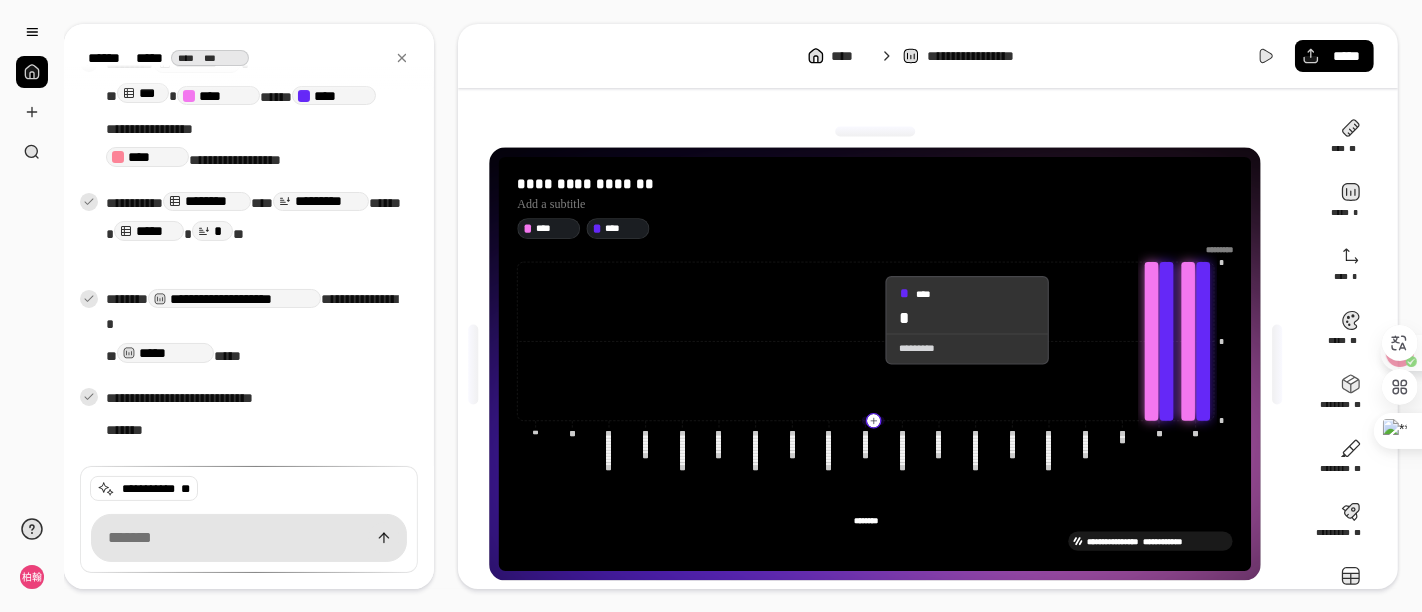 click 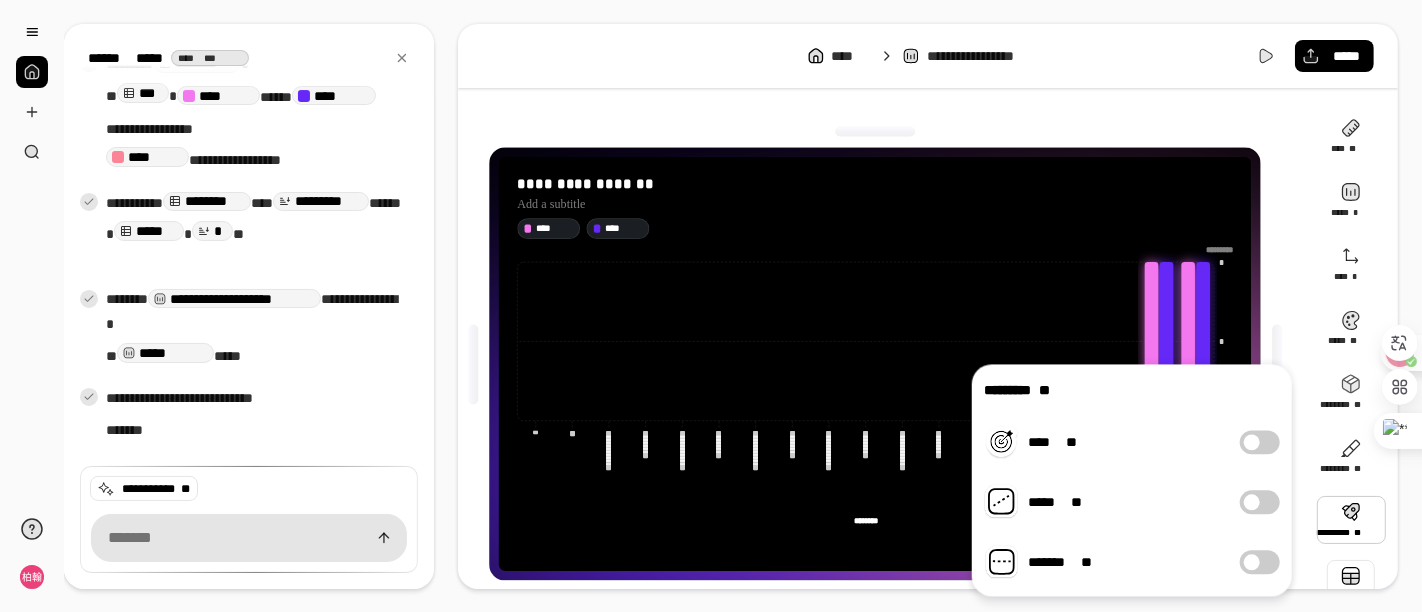 click at bounding box center (1351, 584) 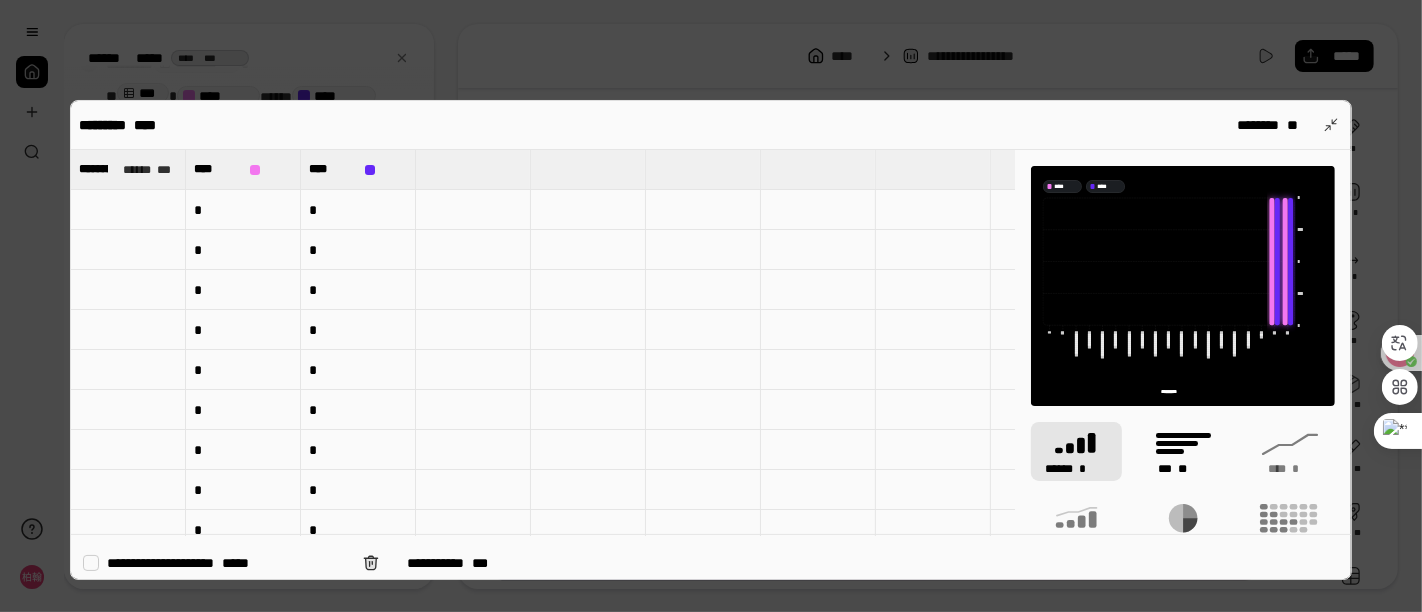 click 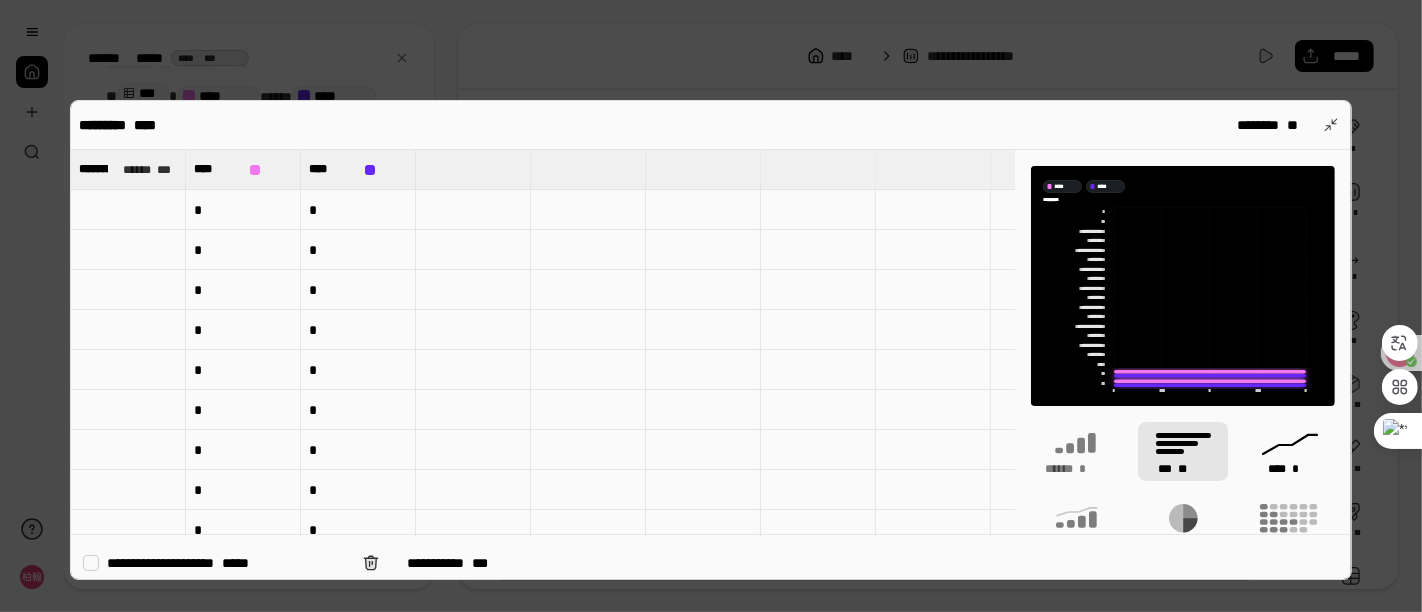 click 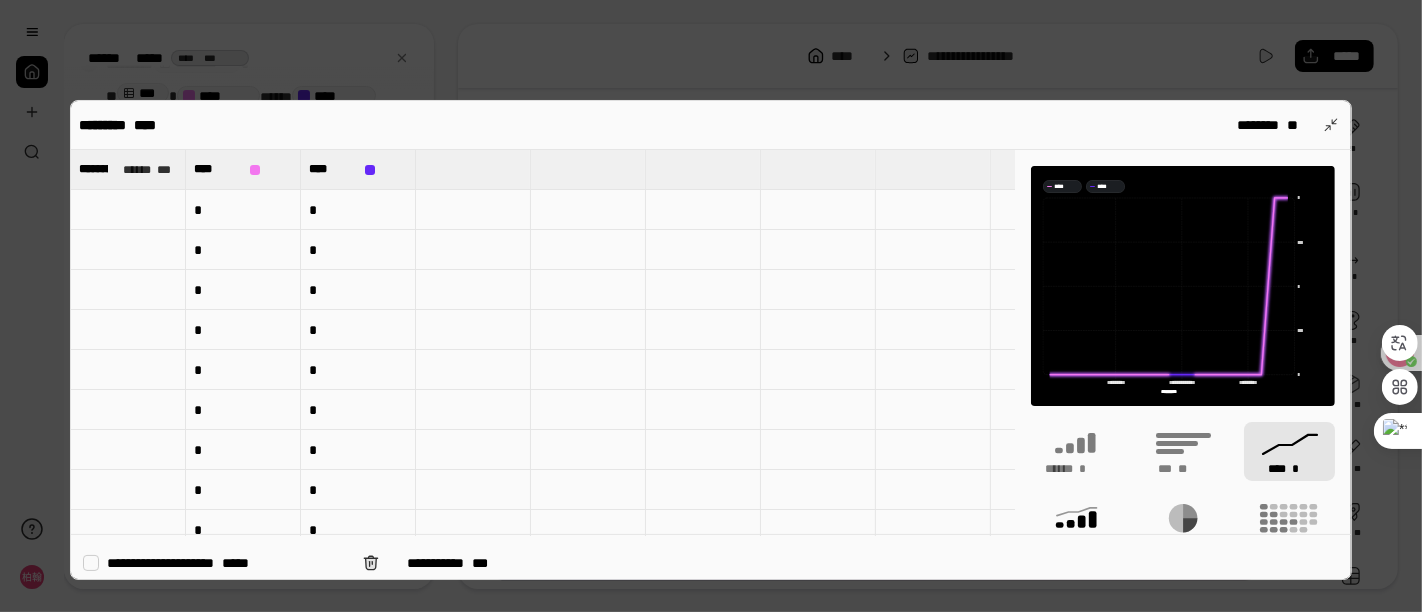 drag, startPoint x: 1174, startPoint y: 455, endPoint x: 1077, endPoint y: 507, distance: 110.059074 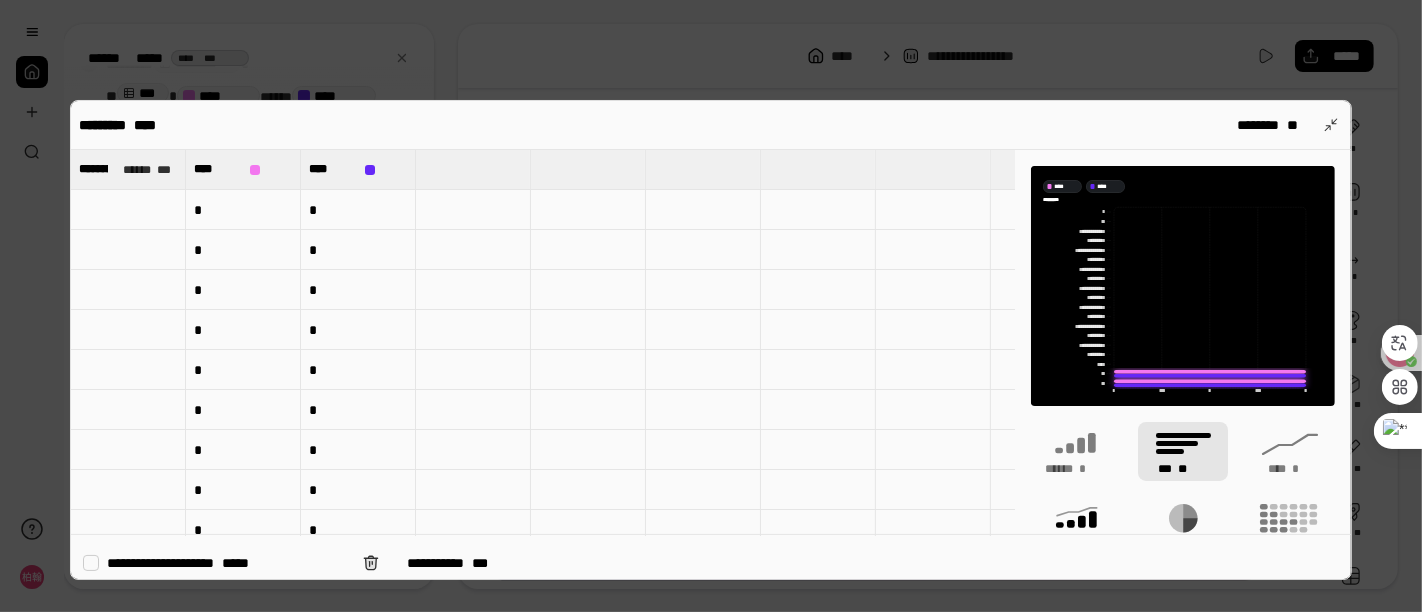 click 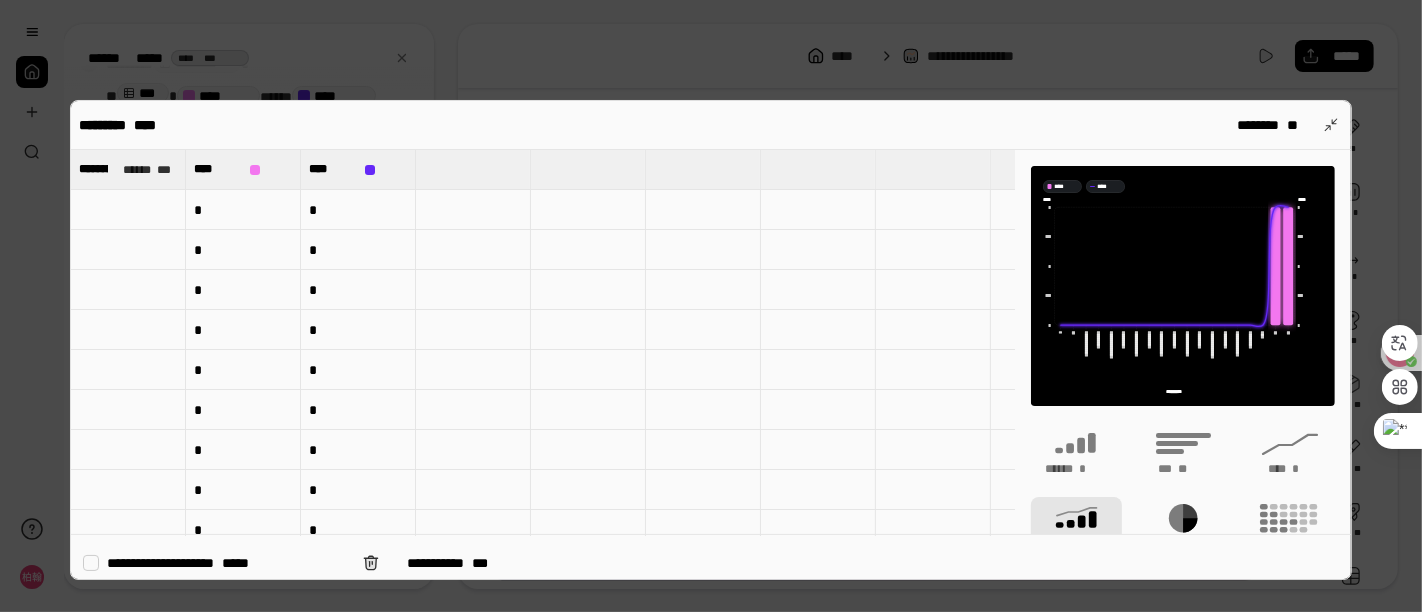click 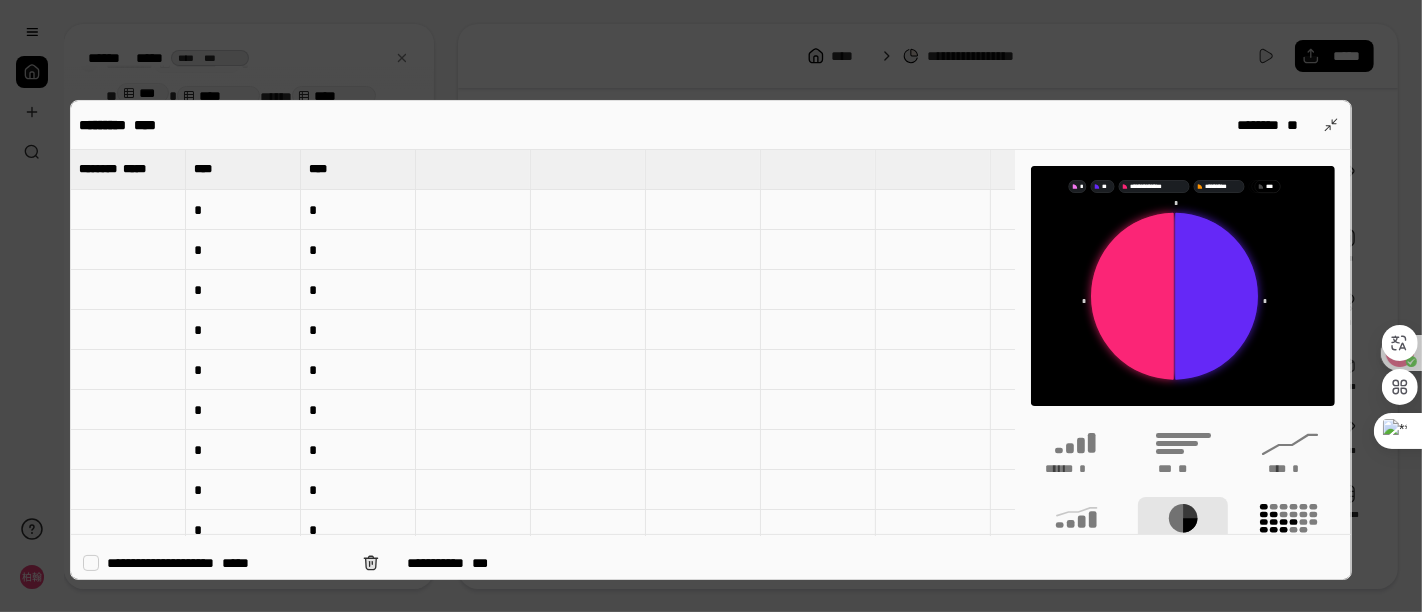 click 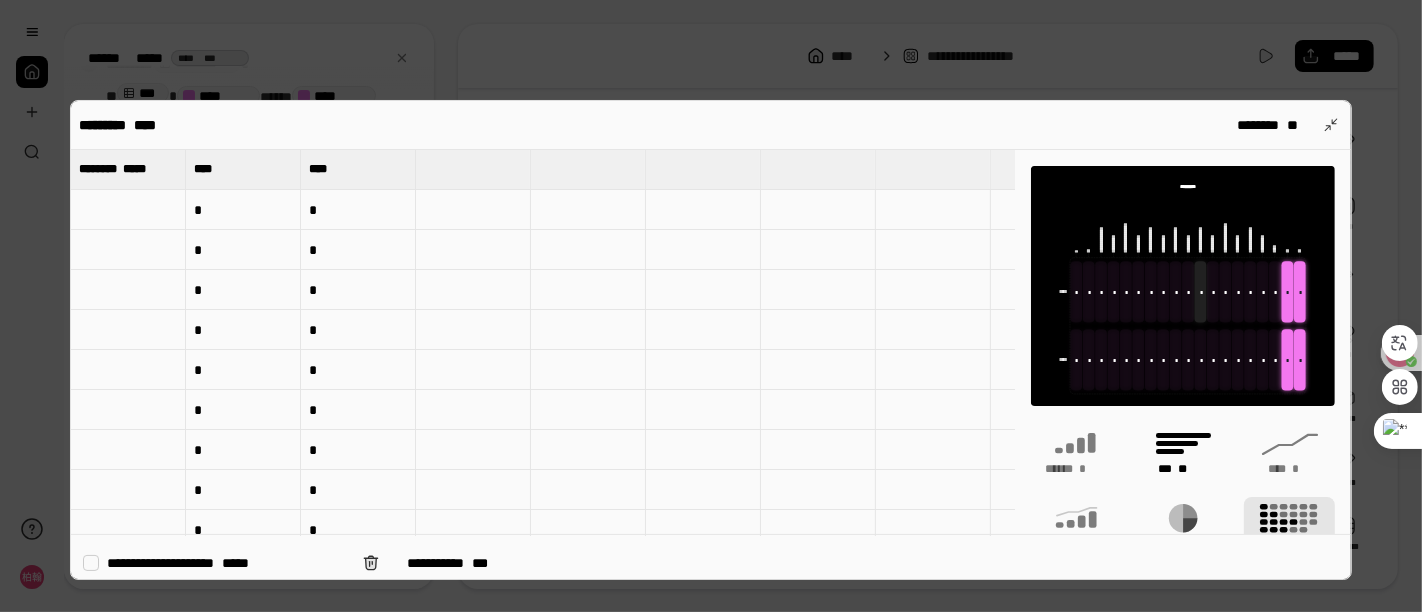 click on "**" at bounding box center (1182, 469) 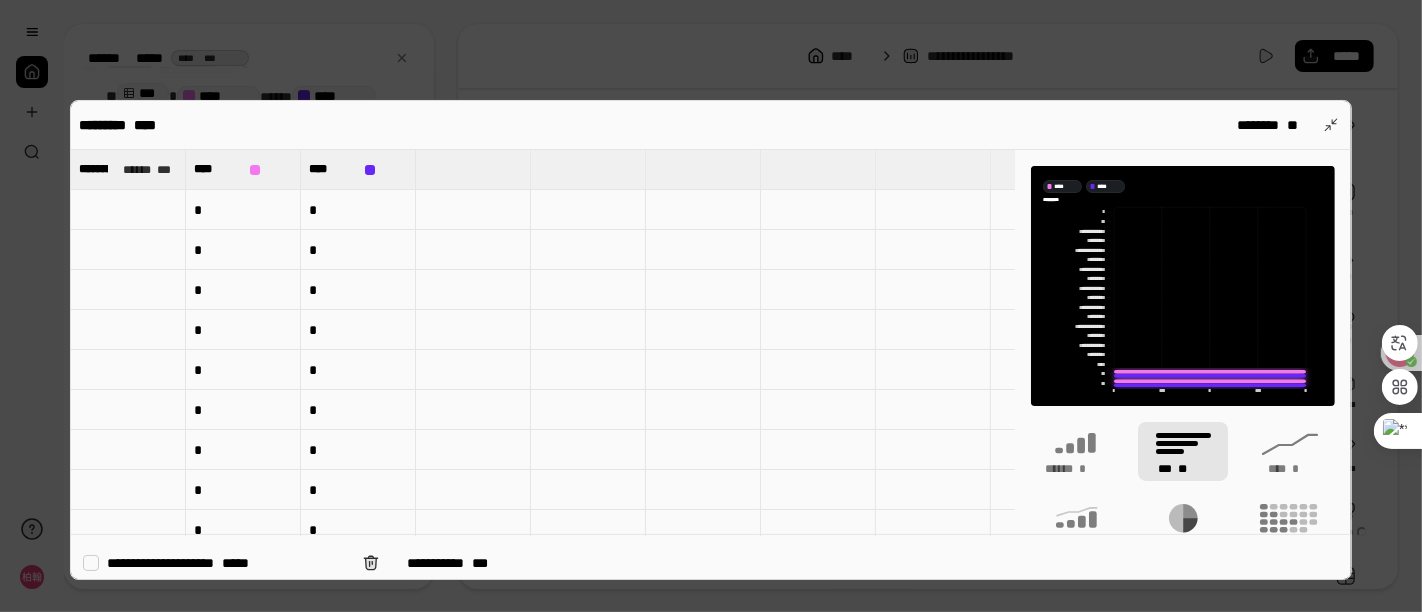 click at bounding box center [711, 306] 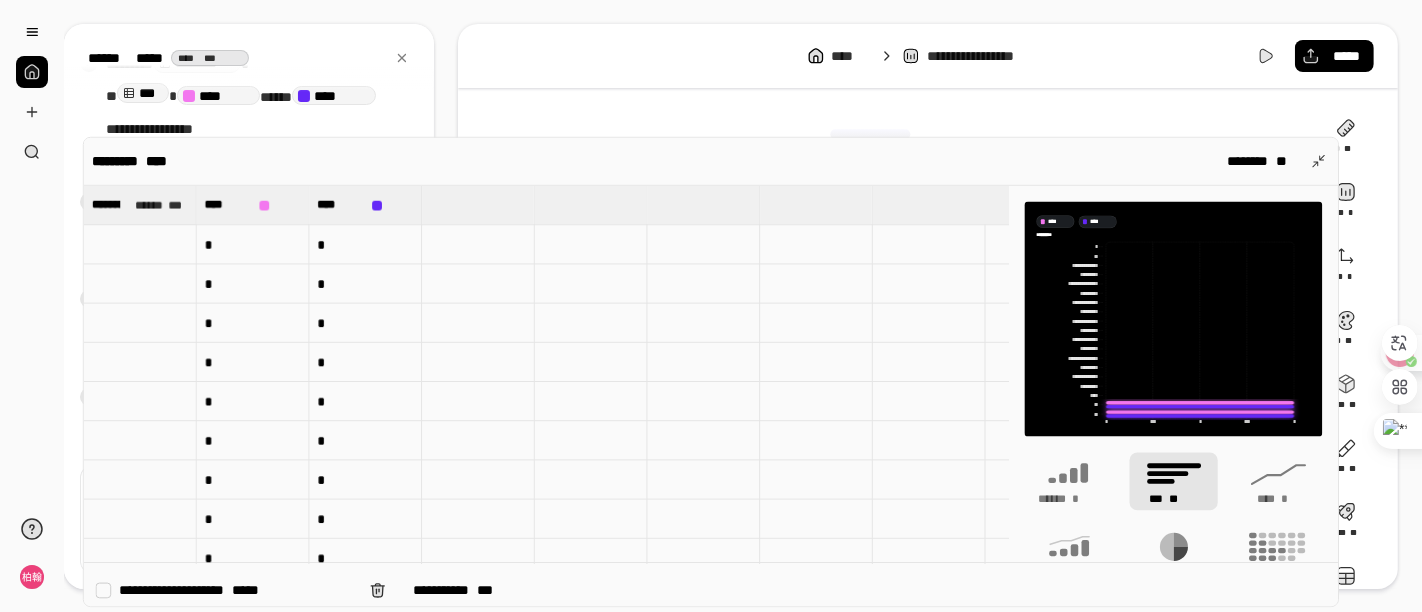 type on "**********" 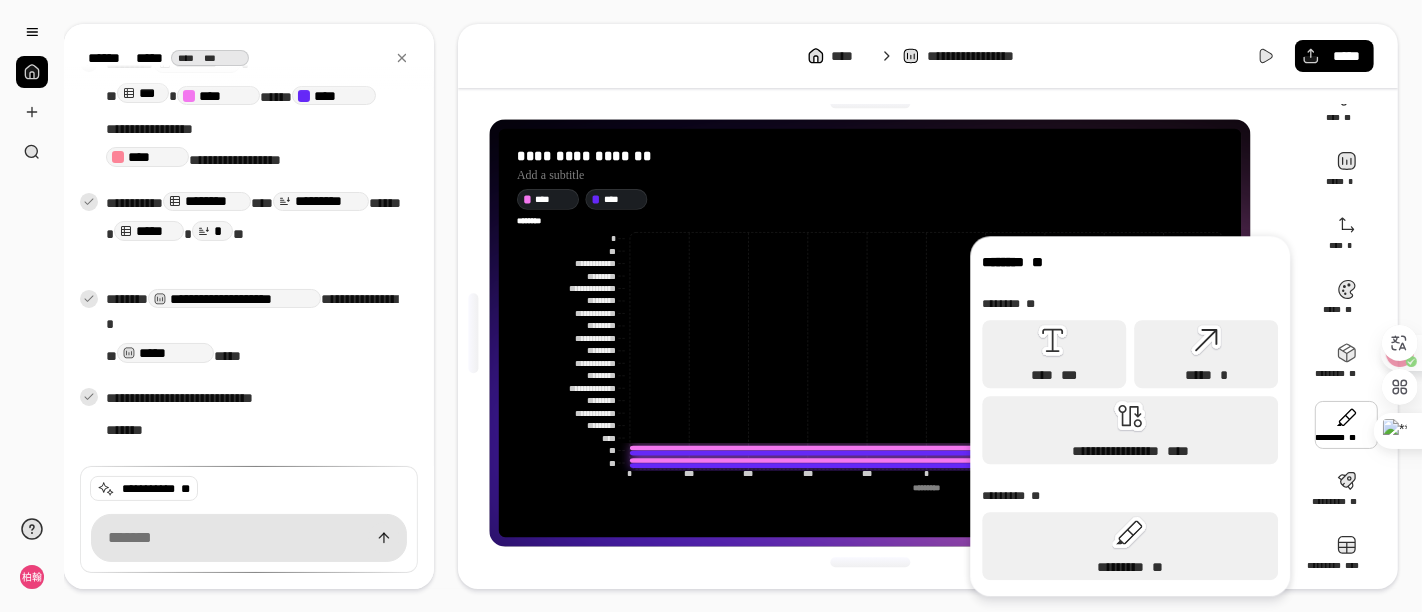 scroll, scrollTop: 34, scrollLeft: 0, axis: vertical 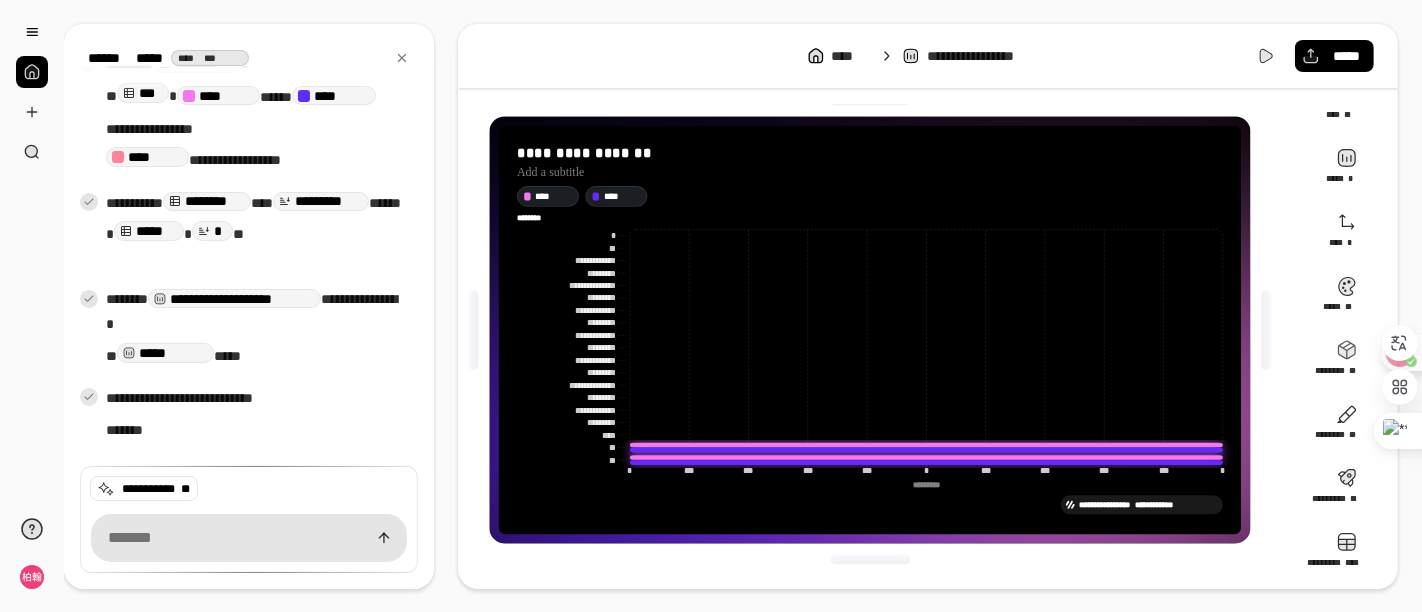 click 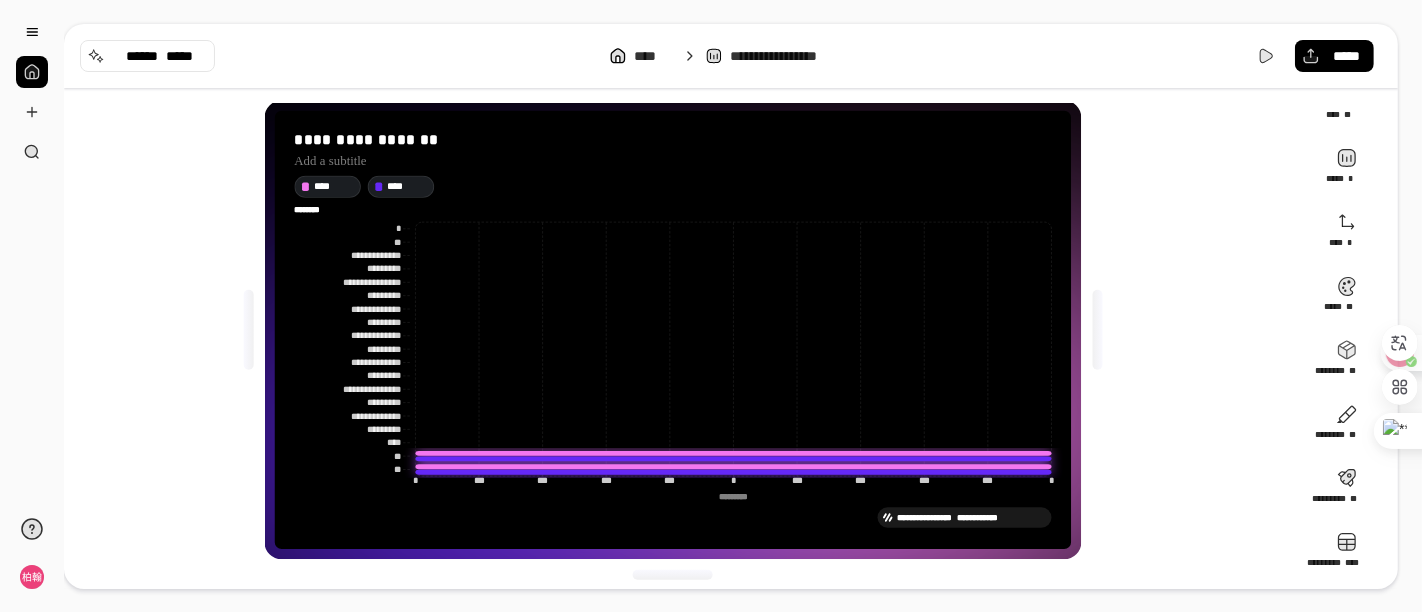click at bounding box center [32, 72] 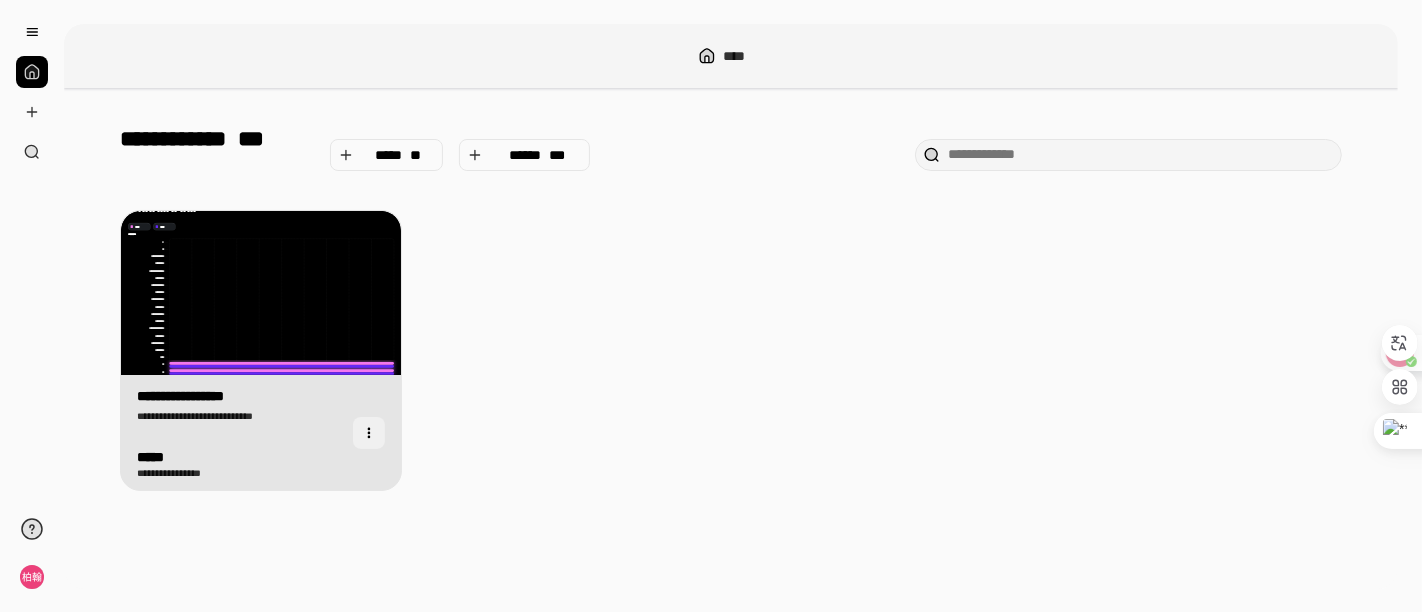 click at bounding box center [369, 433] 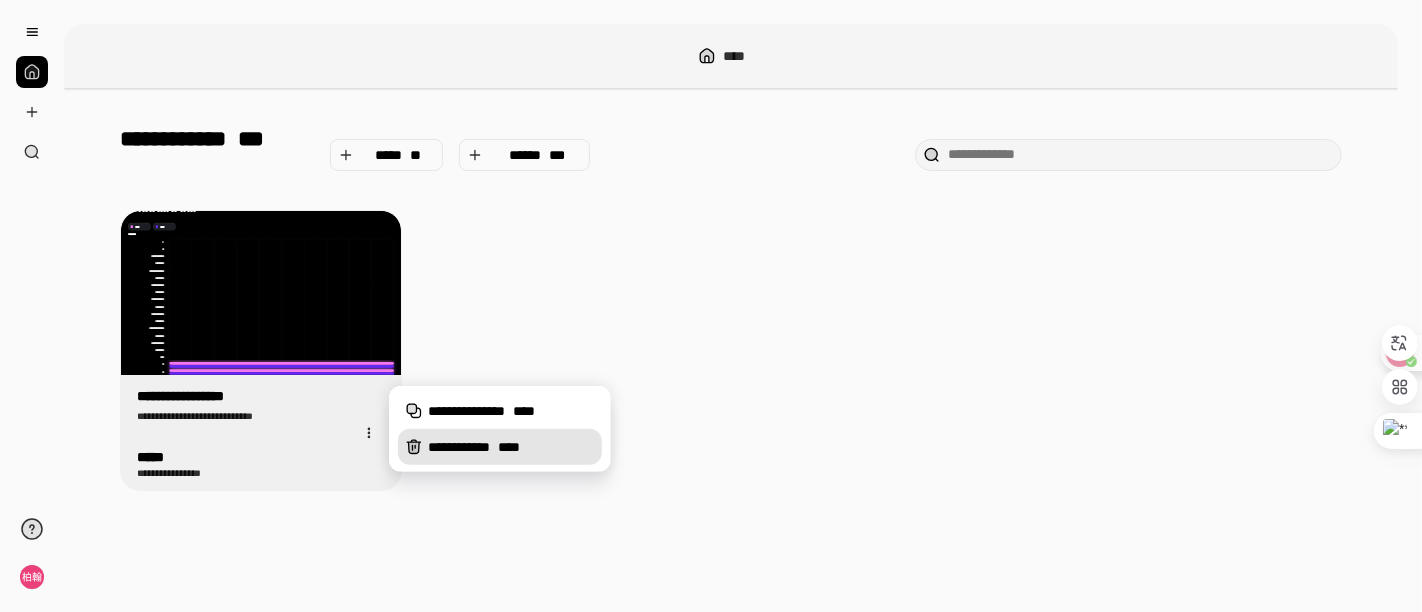 click on "**********" at bounding box center (511, 447) 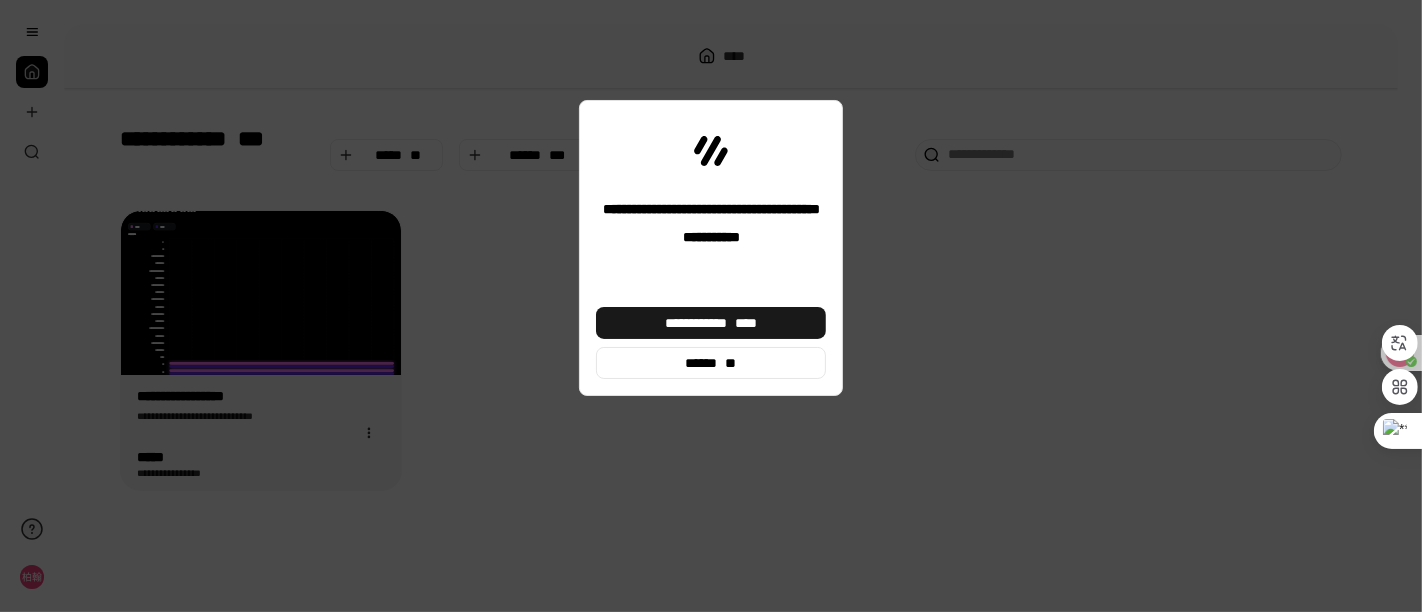 click on "**********" at bounding box center [711, 323] 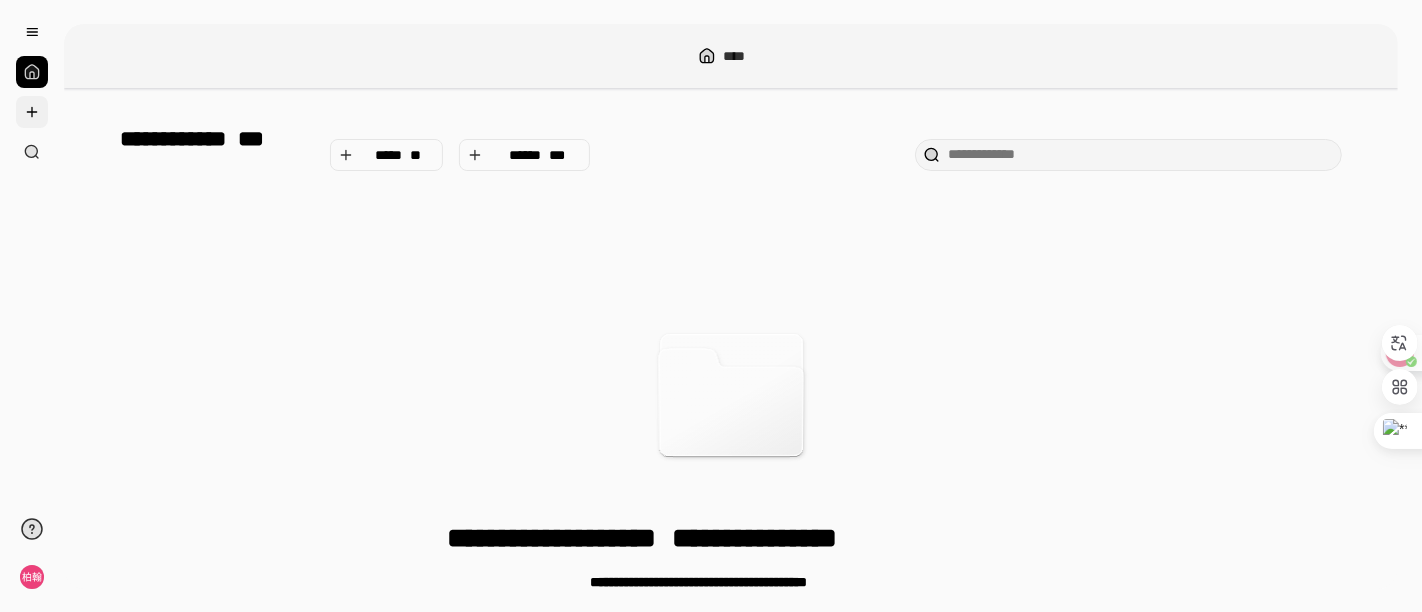 click at bounding box center (32, 112) 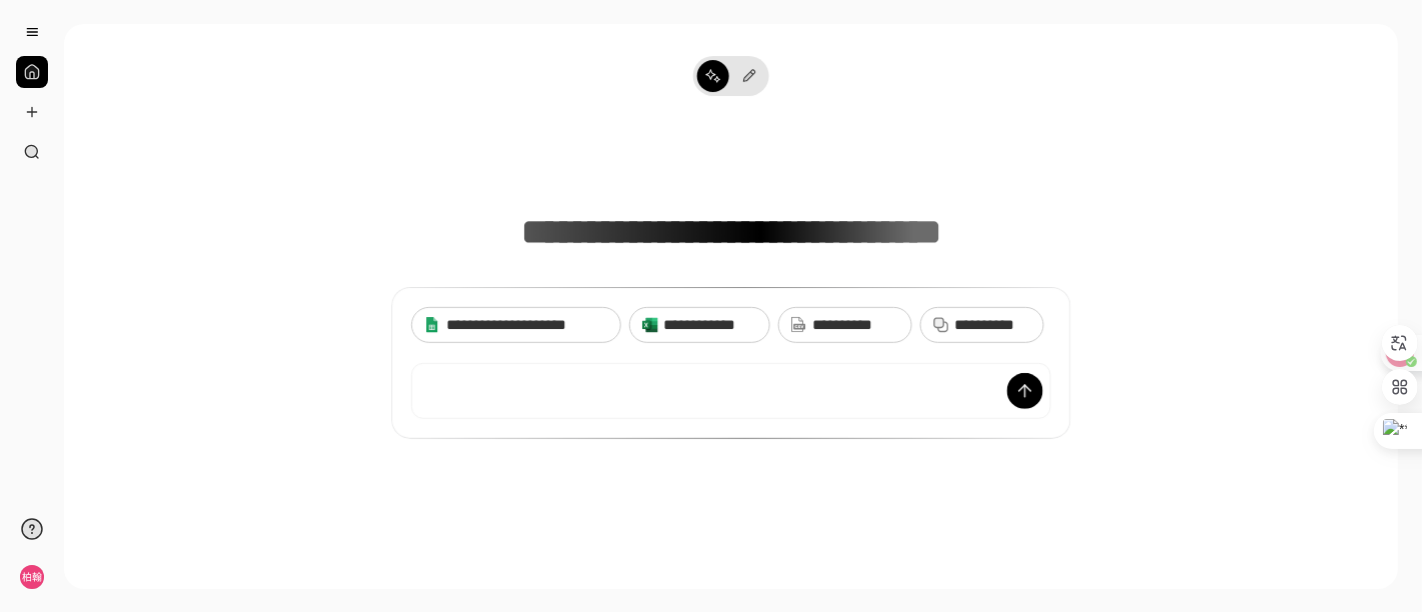 click at bounding box center [32, 72] 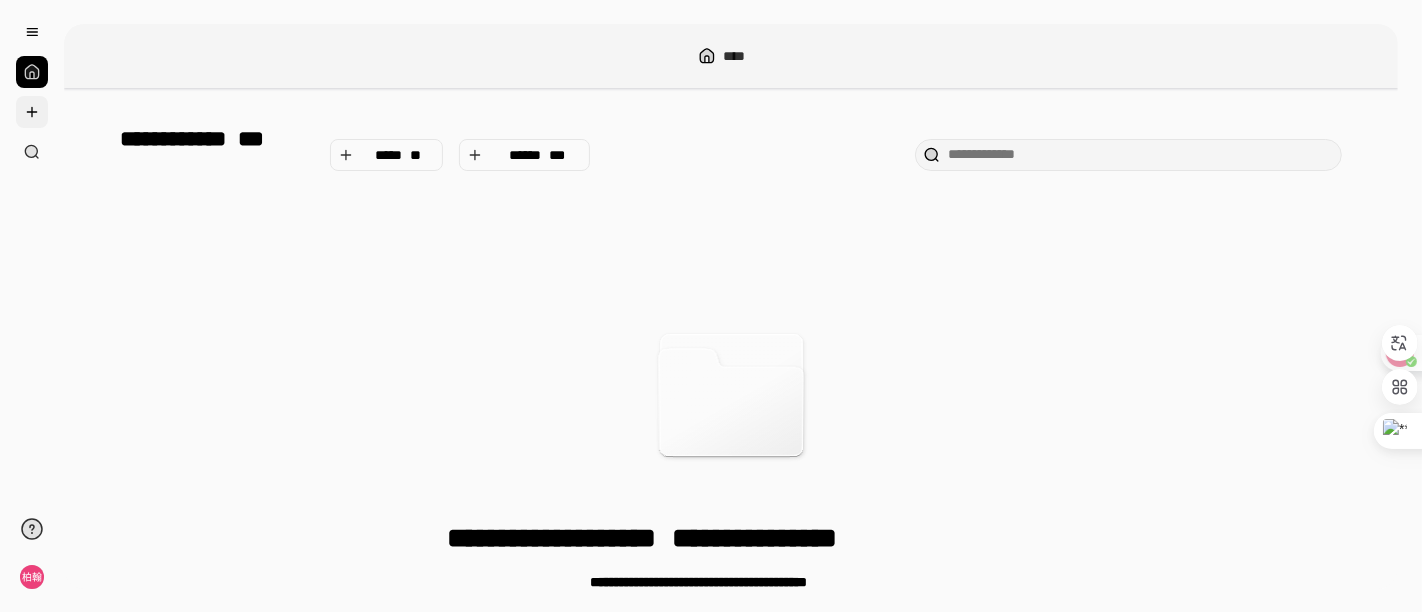 click at bounding box center (32, 112) 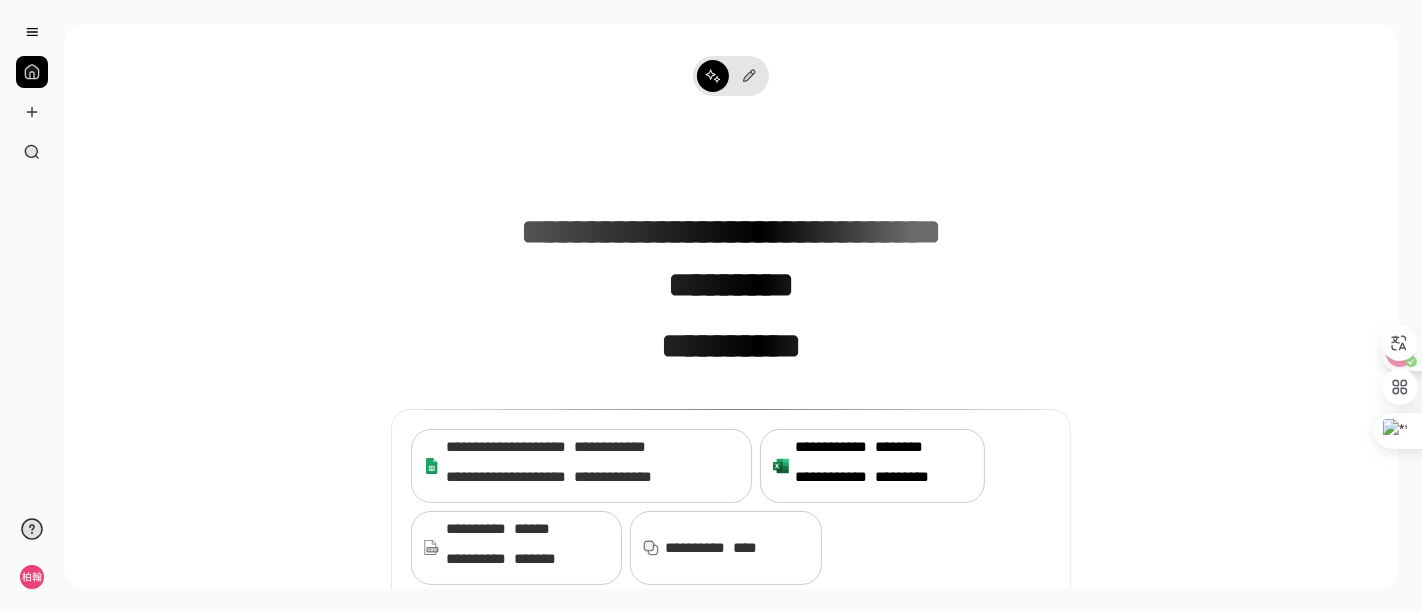 click on "**********" at bounding box center [883, 466] 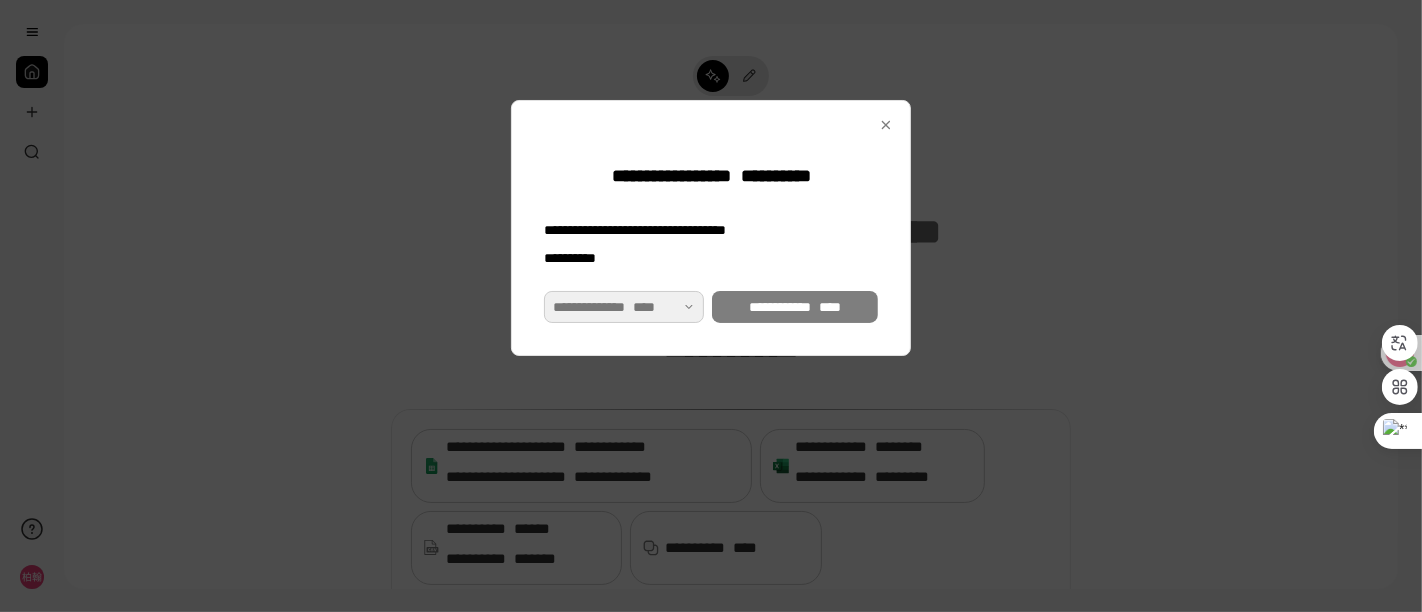click at bounding box center [624, 307] 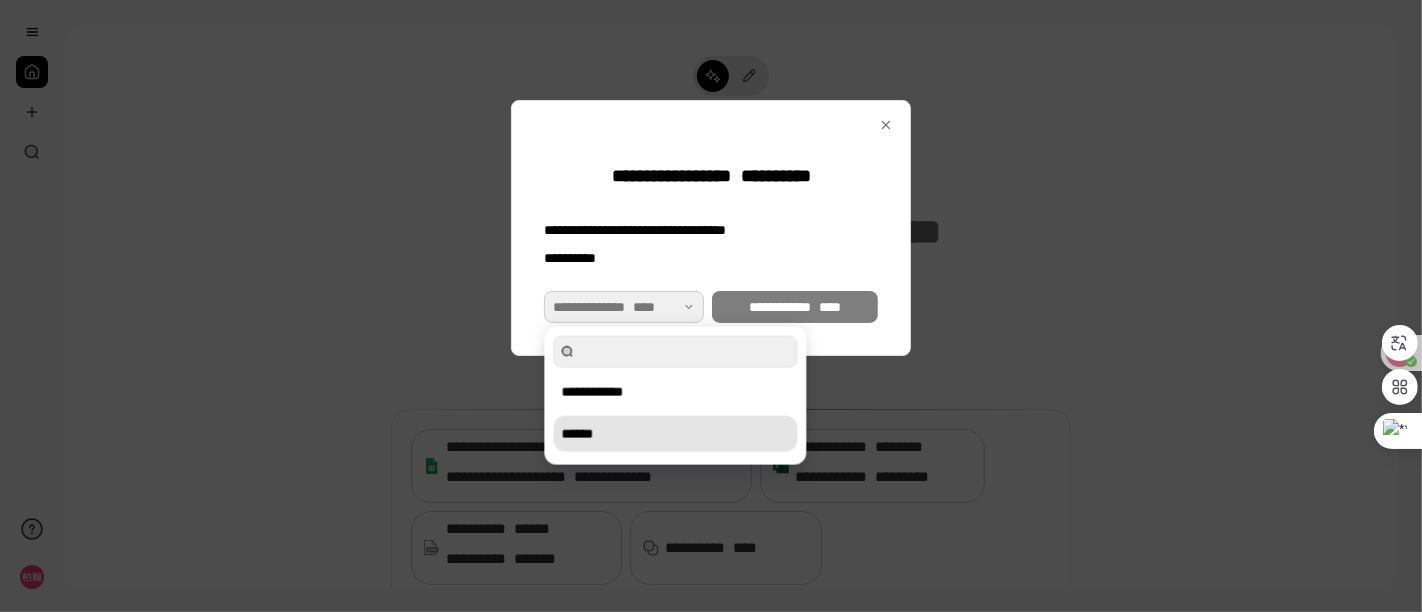 click on "******" at bounding box center [675, 434] 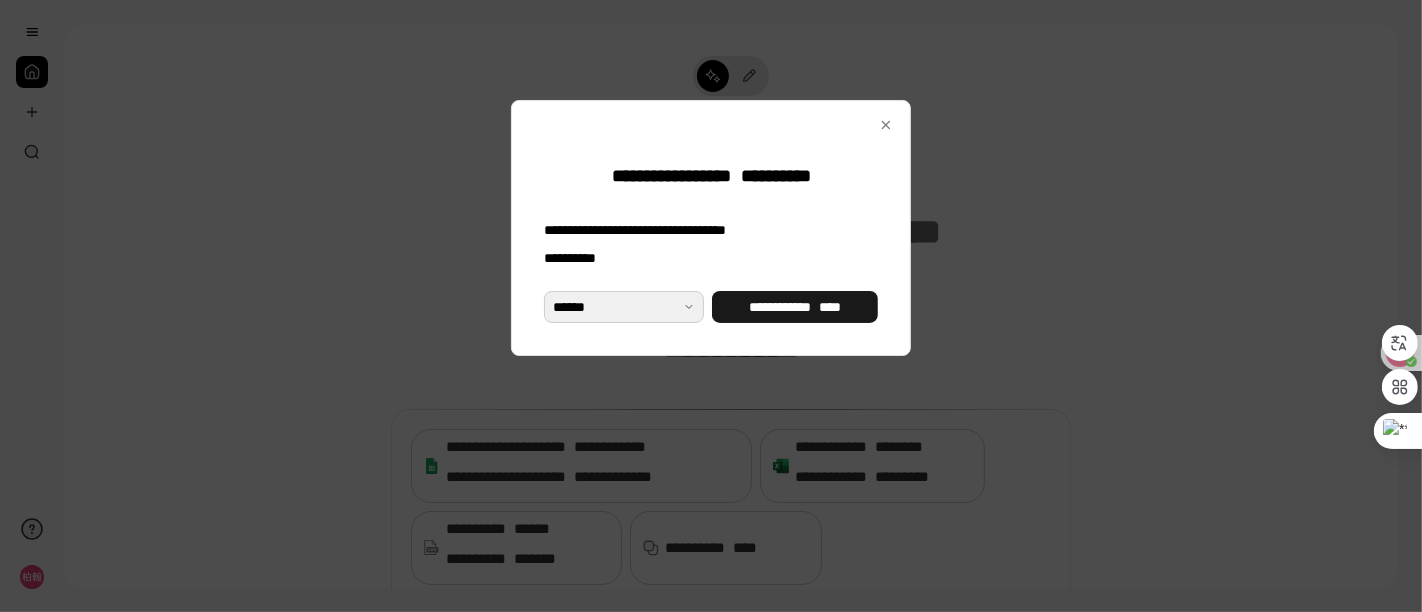 click on "**********" at bounding box center (795, 307) 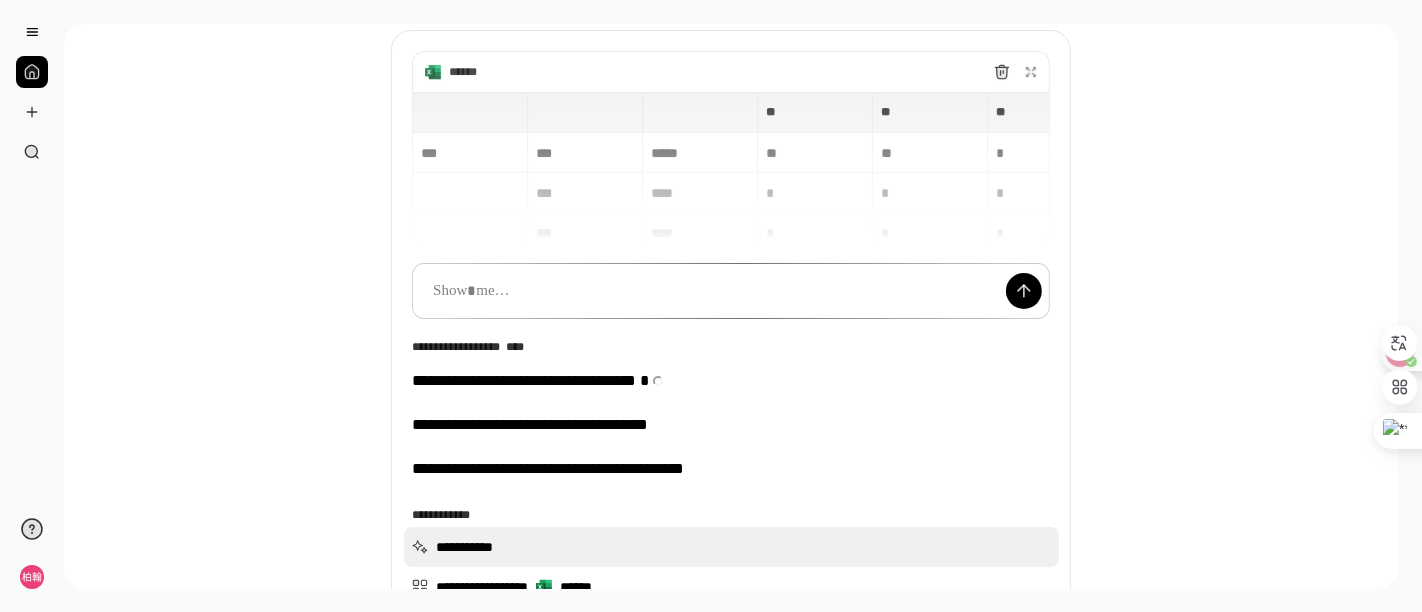 scroll, scrollTop: 306, scrollLeft: 0, axis: vertical 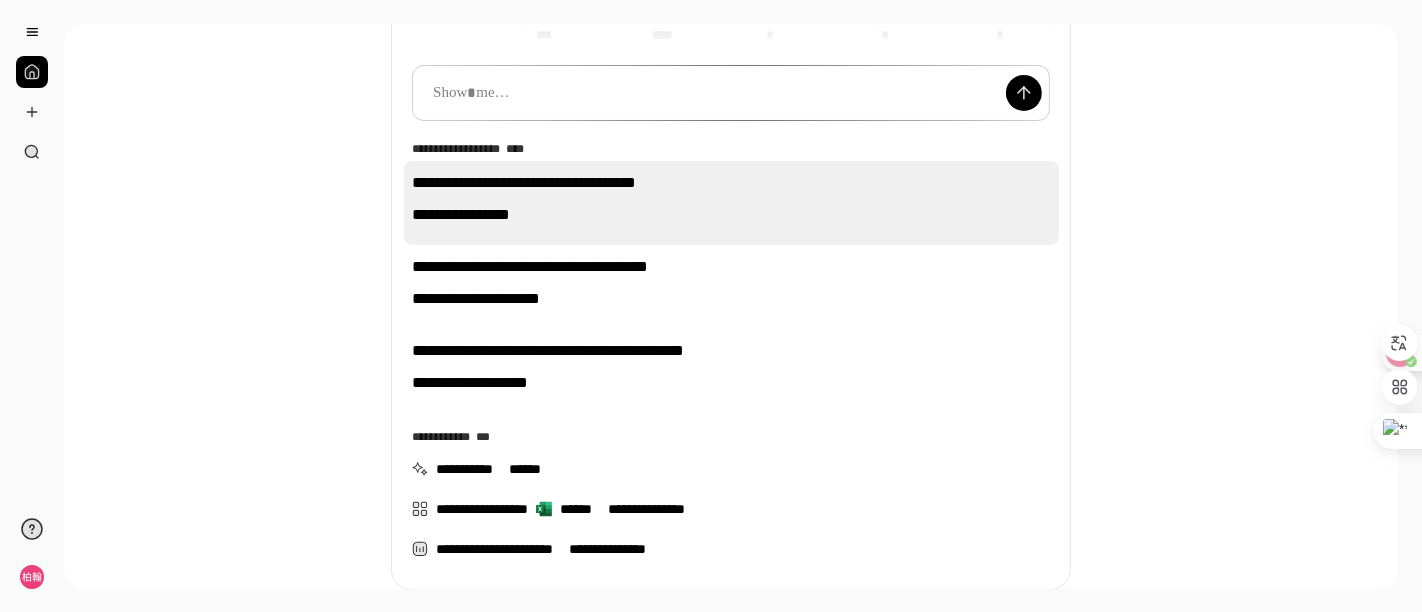 click on "**********" at bounding box center [731, 203] 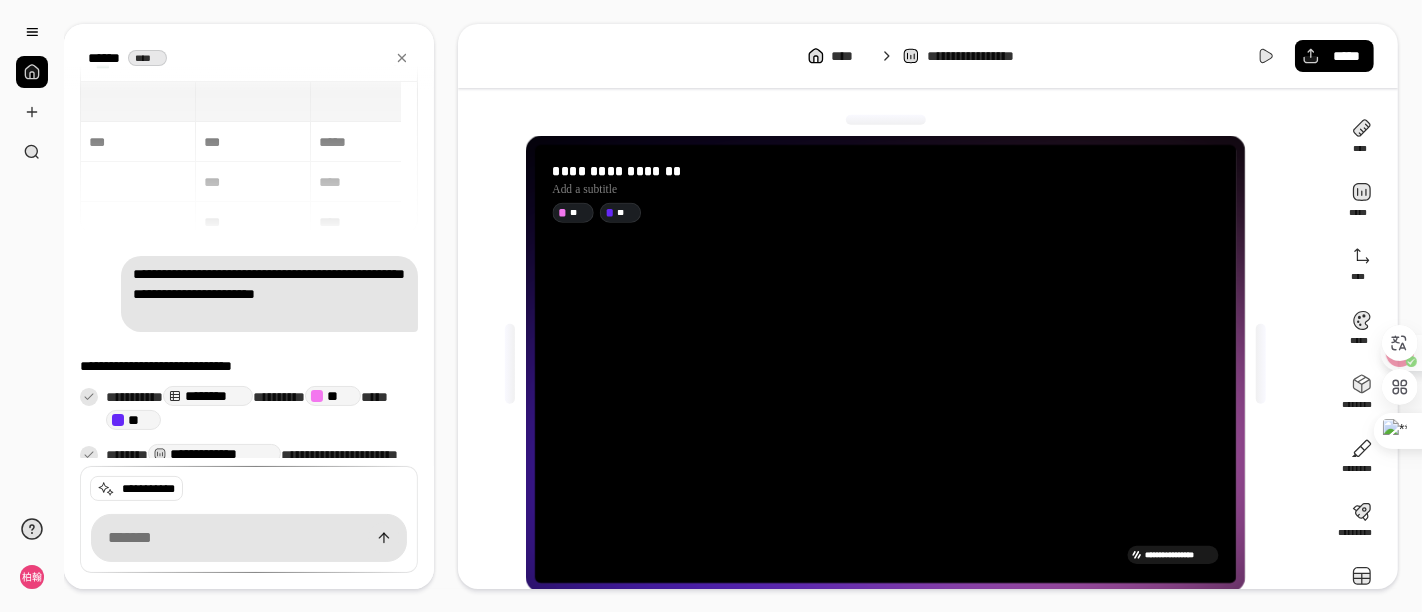 scroll, scrollTop: 37, scrollLeft: 0, axis: vertical 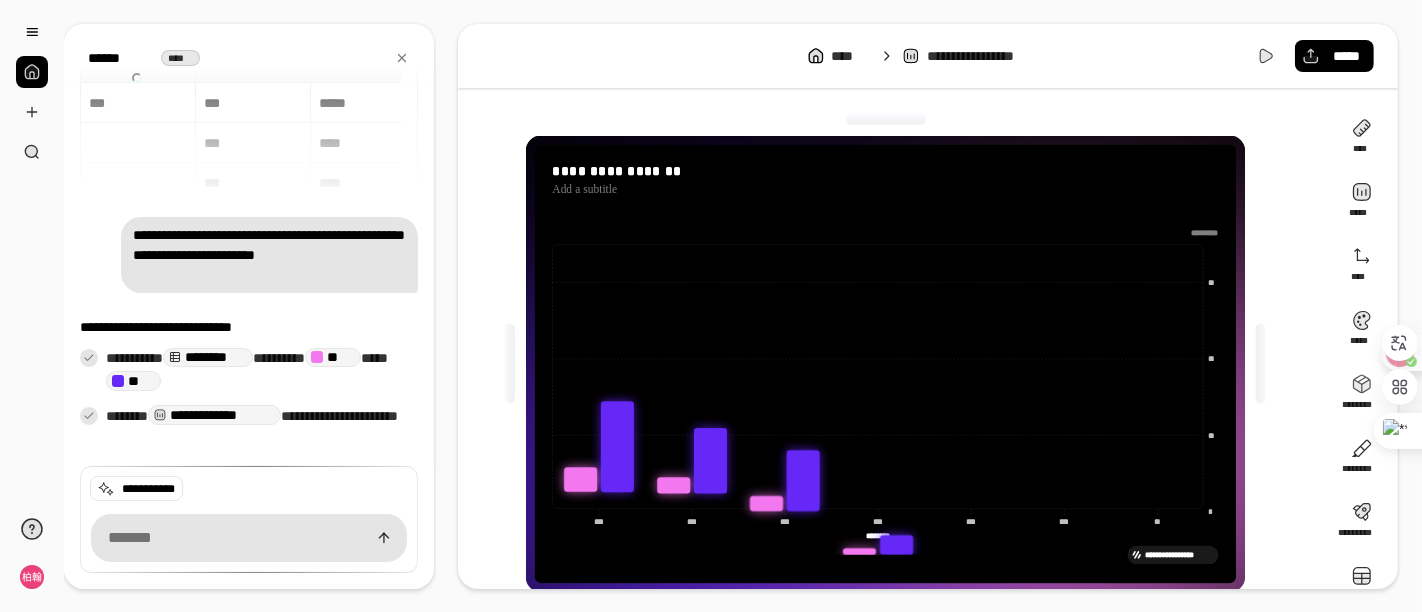 type on "****" 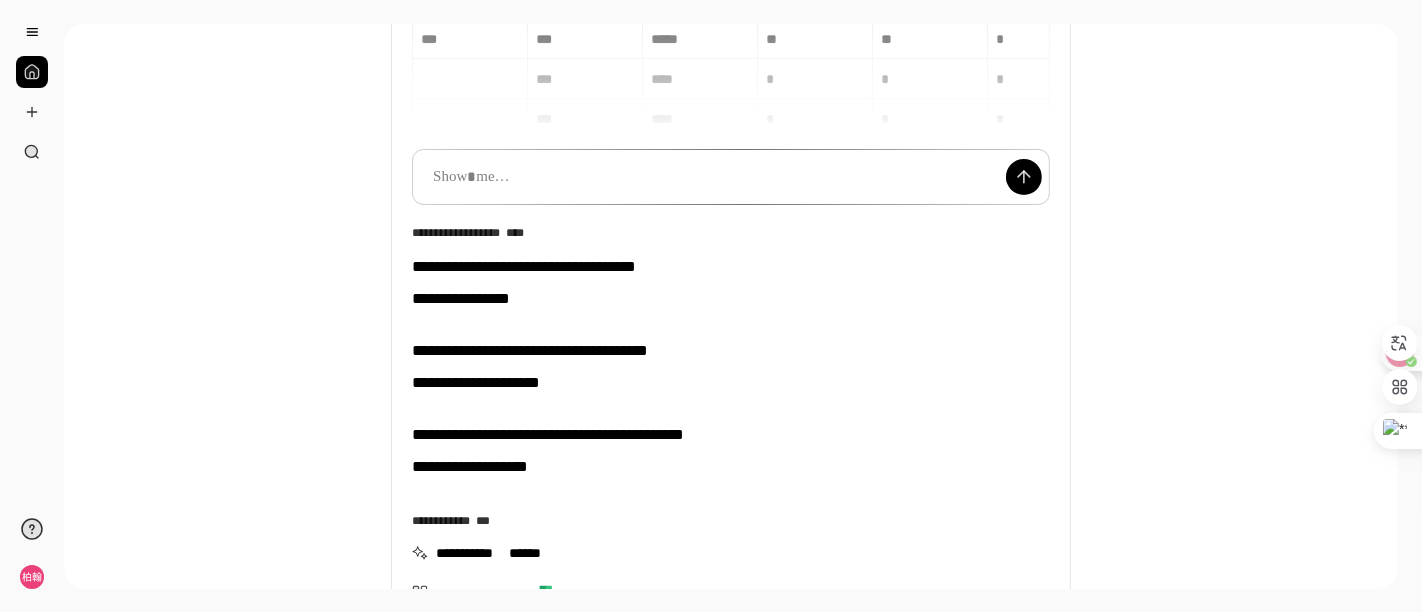 scroll, scrollTop: 0, scrollLeft: 0, axis: both 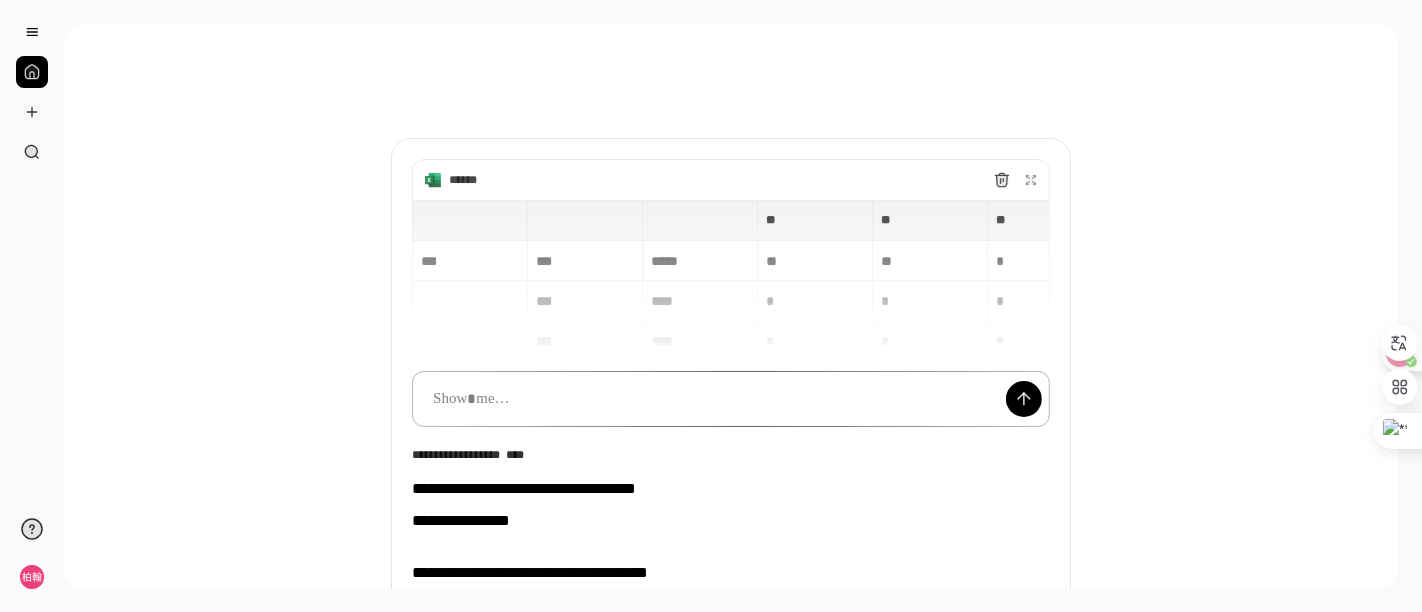click at bounding box center [731, 399] 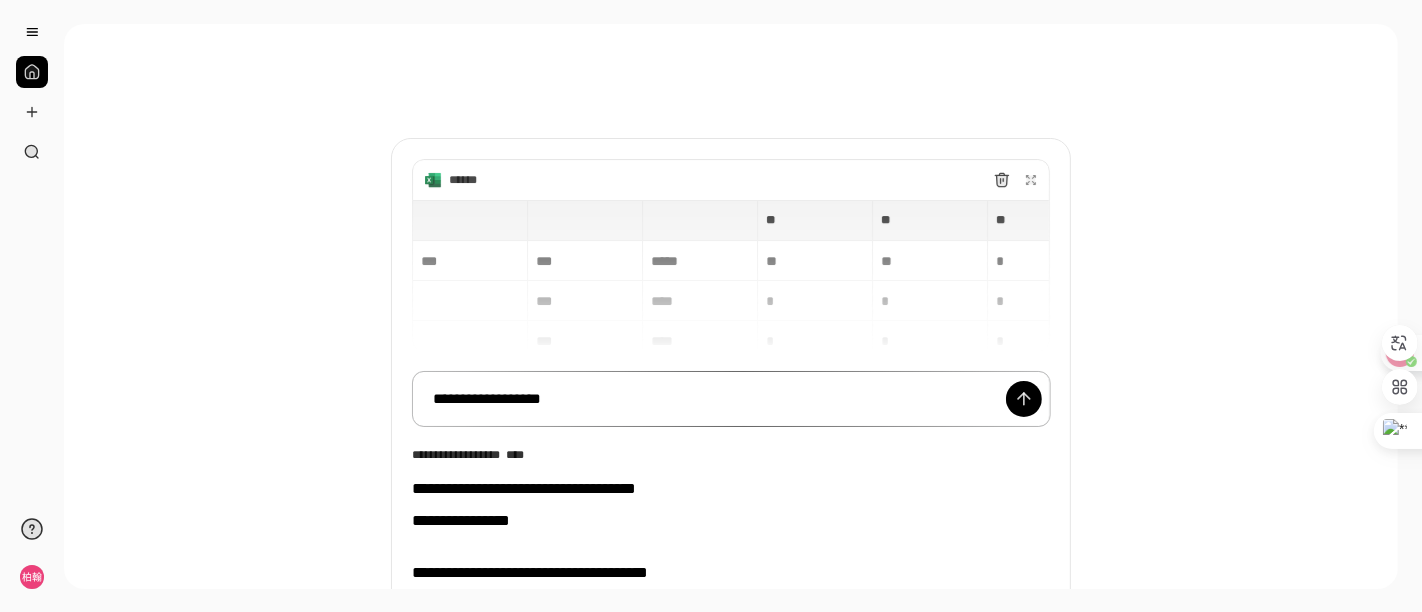 type on "****" 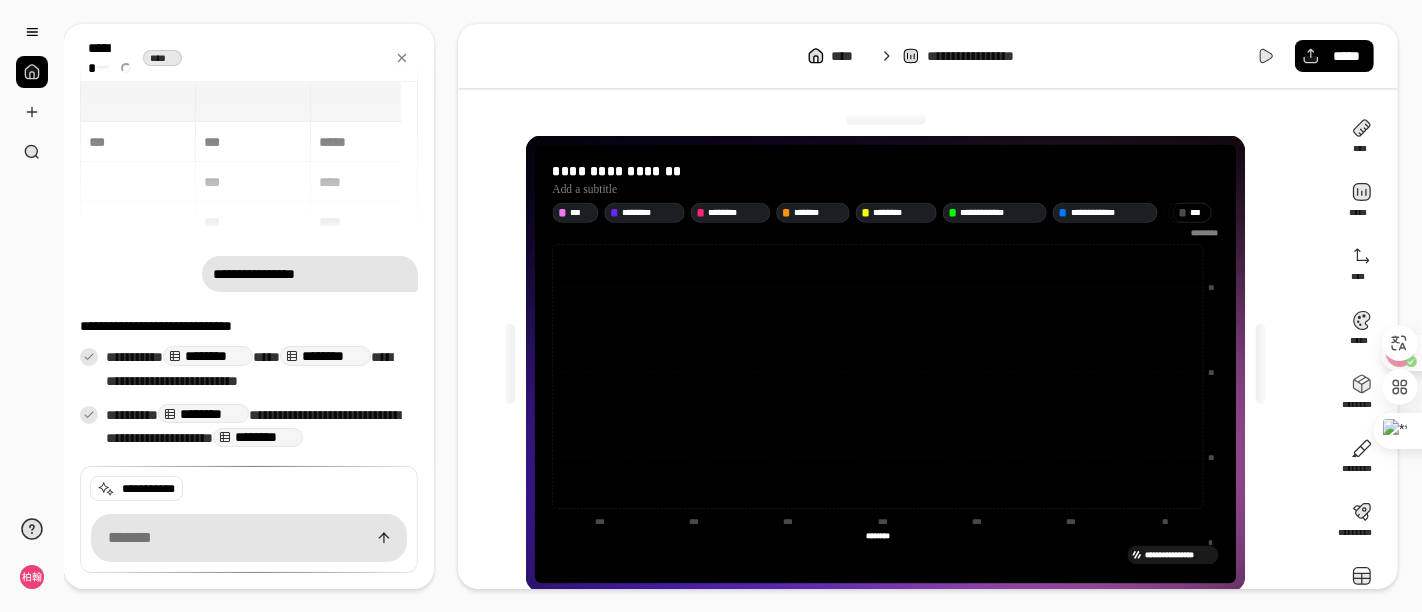 scroll, scrollTop: 79, scrollLeft: 0, axis: vertical 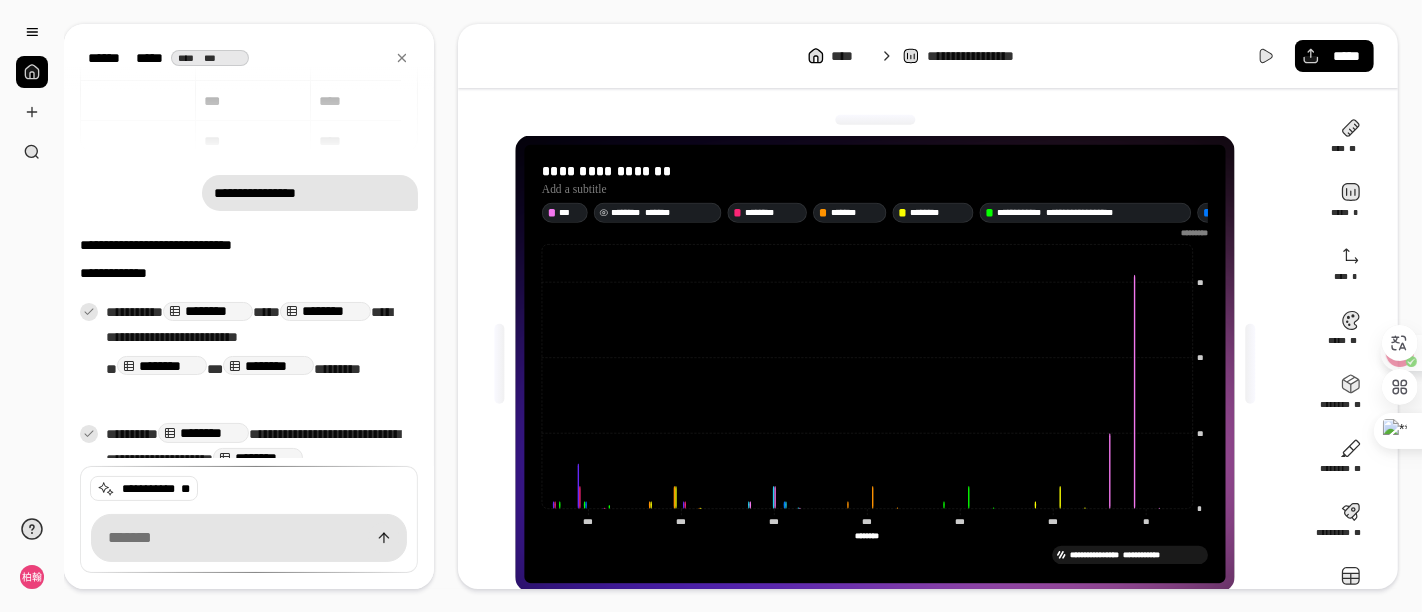 click on "********    *******" at bounding box center [663, 212] 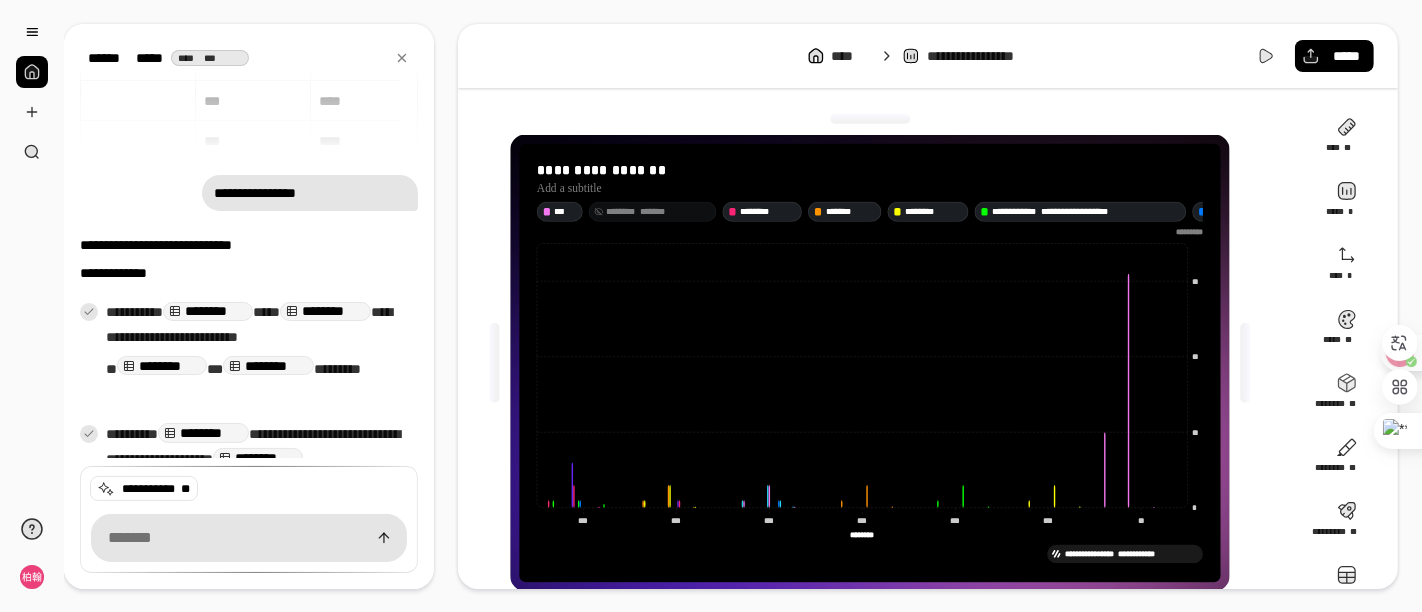 scroll, scrollTop: 39, scrollLeft: 0, axis: vertical 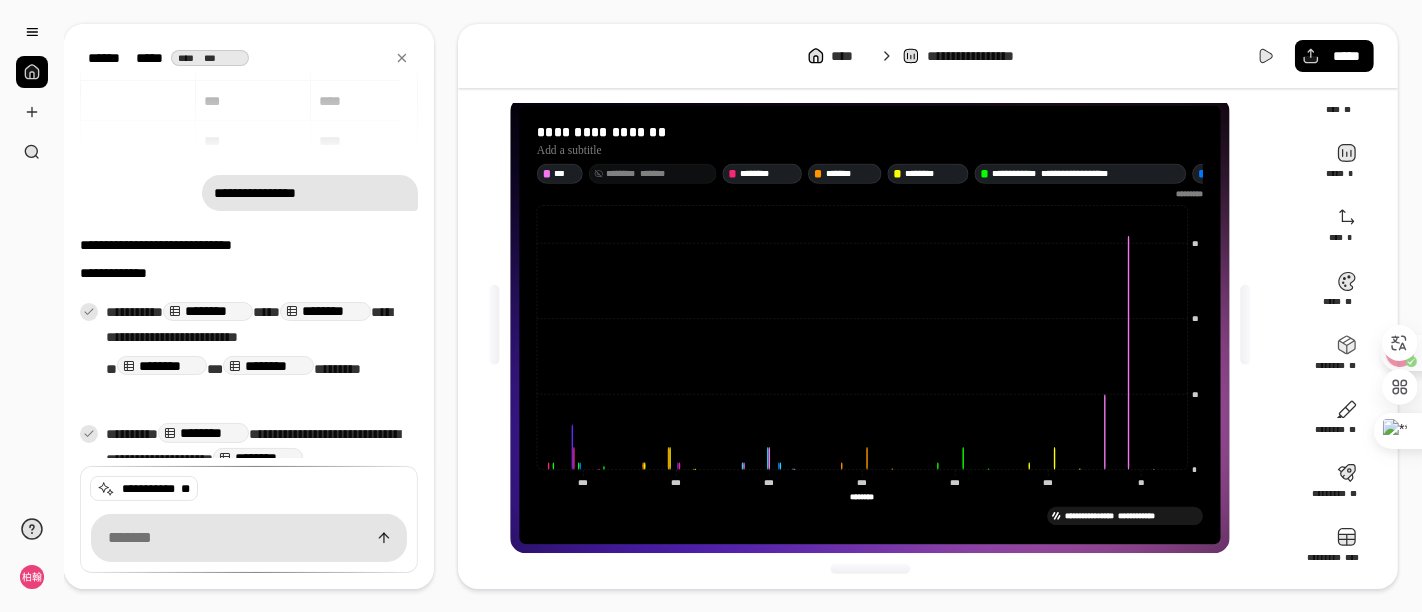 click on "*** ***" 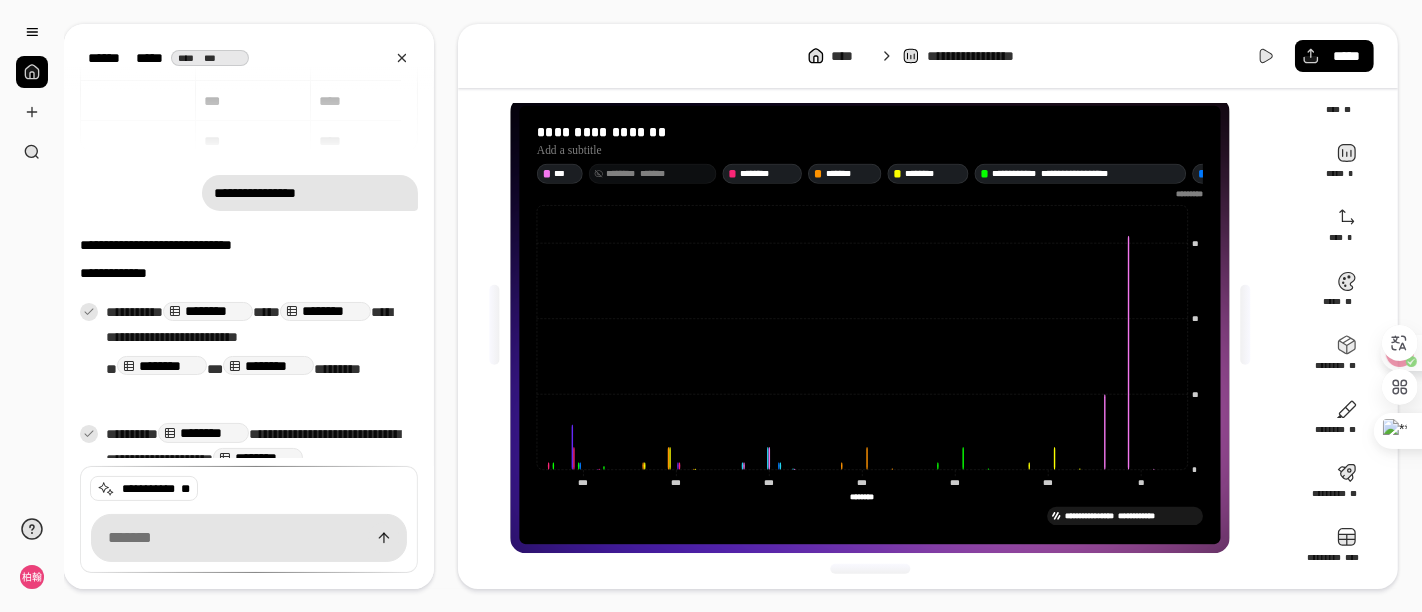click 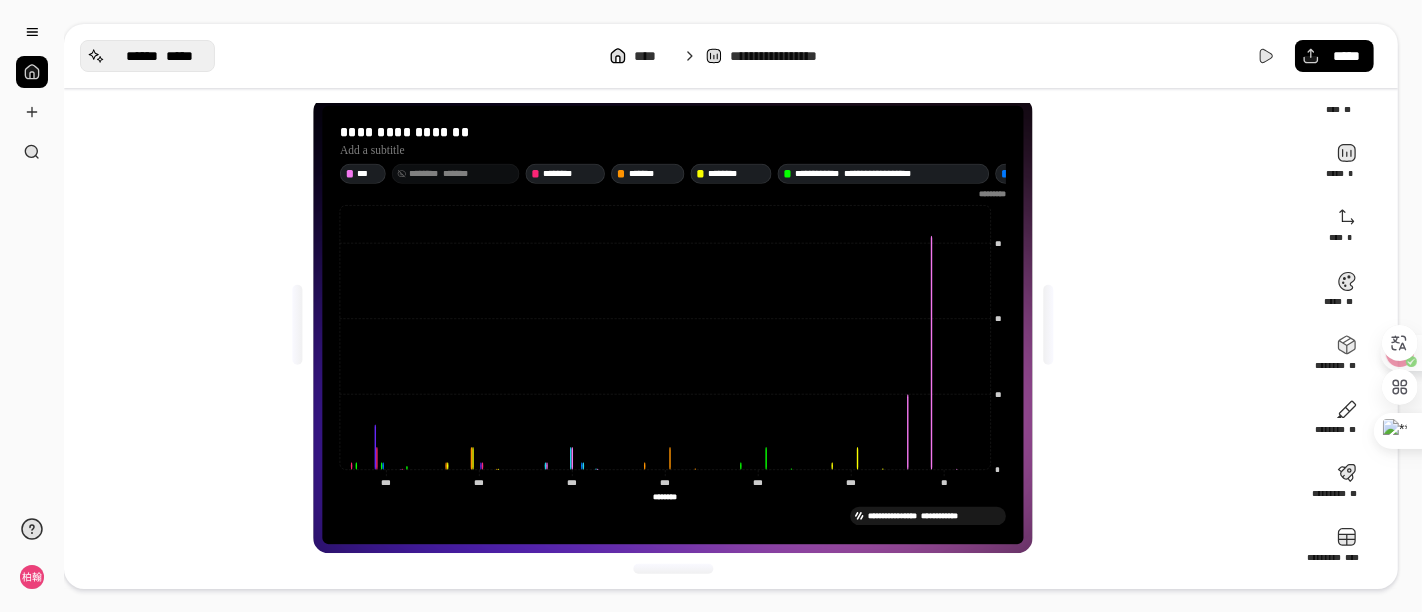 click on "*****" at bounding box center [179, 56] 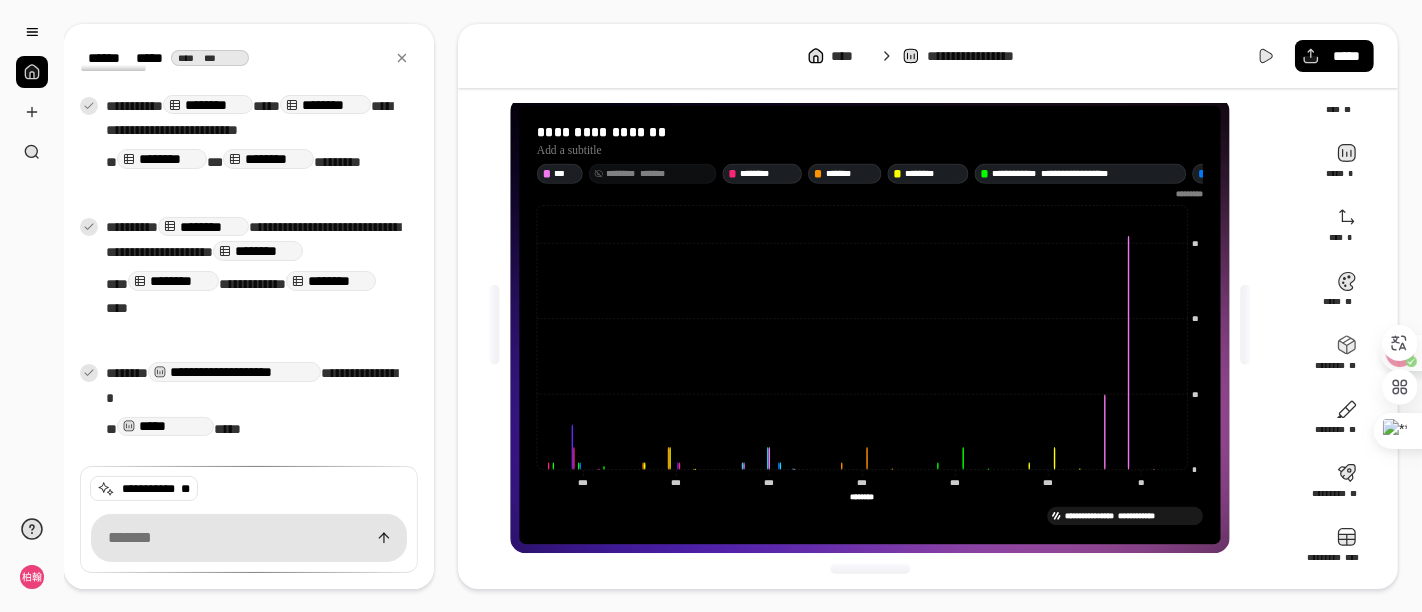 scroll, scrollTop: 358, scrollLeft: 0, axis: vertical 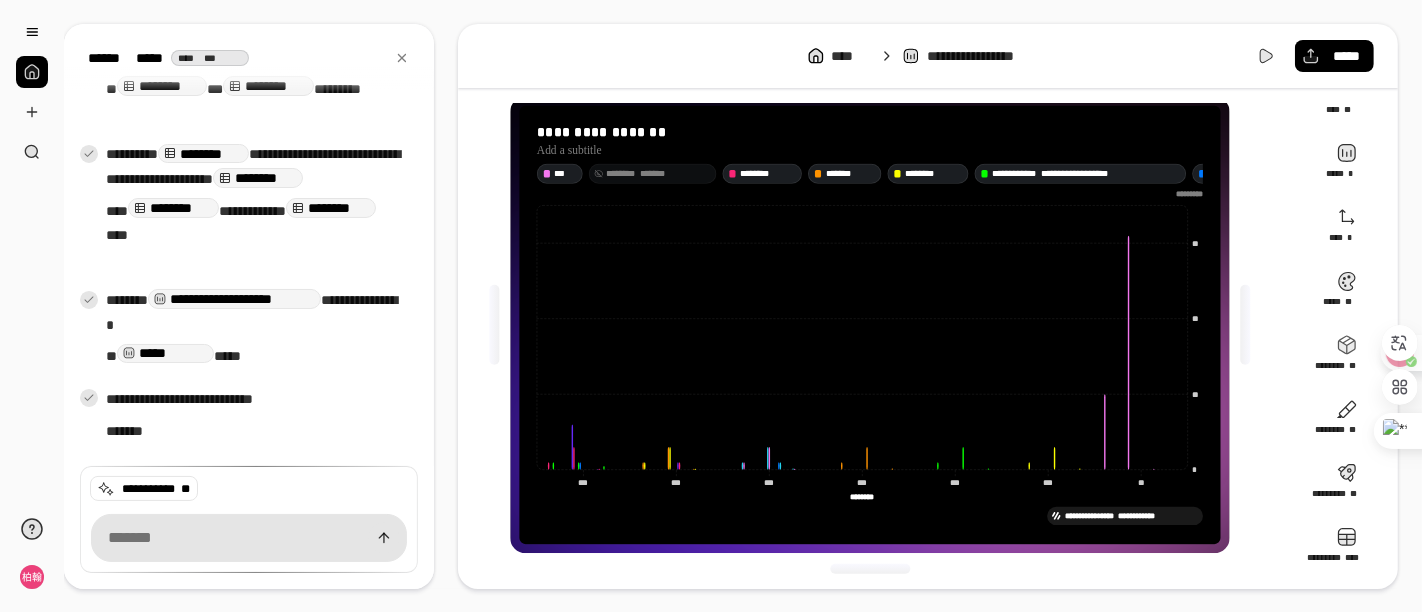 click on "*****" at bounding box center [165, 353] 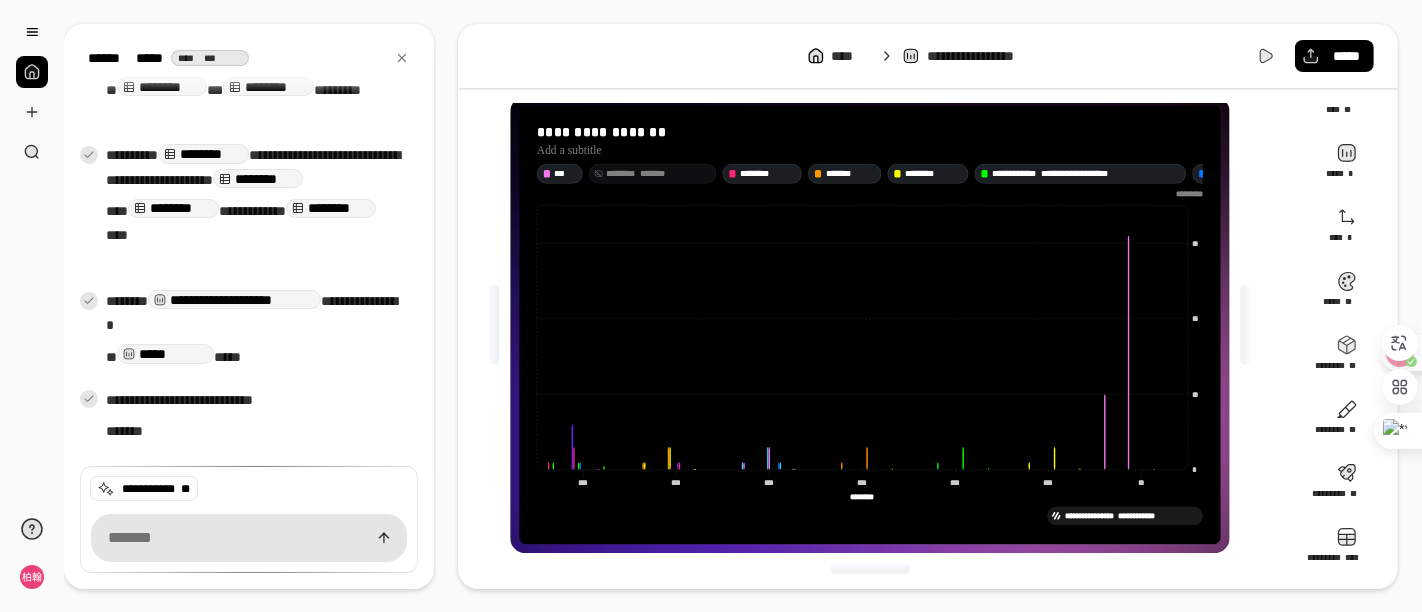 click on "** ***** *****" at bounding box center (173, 357) 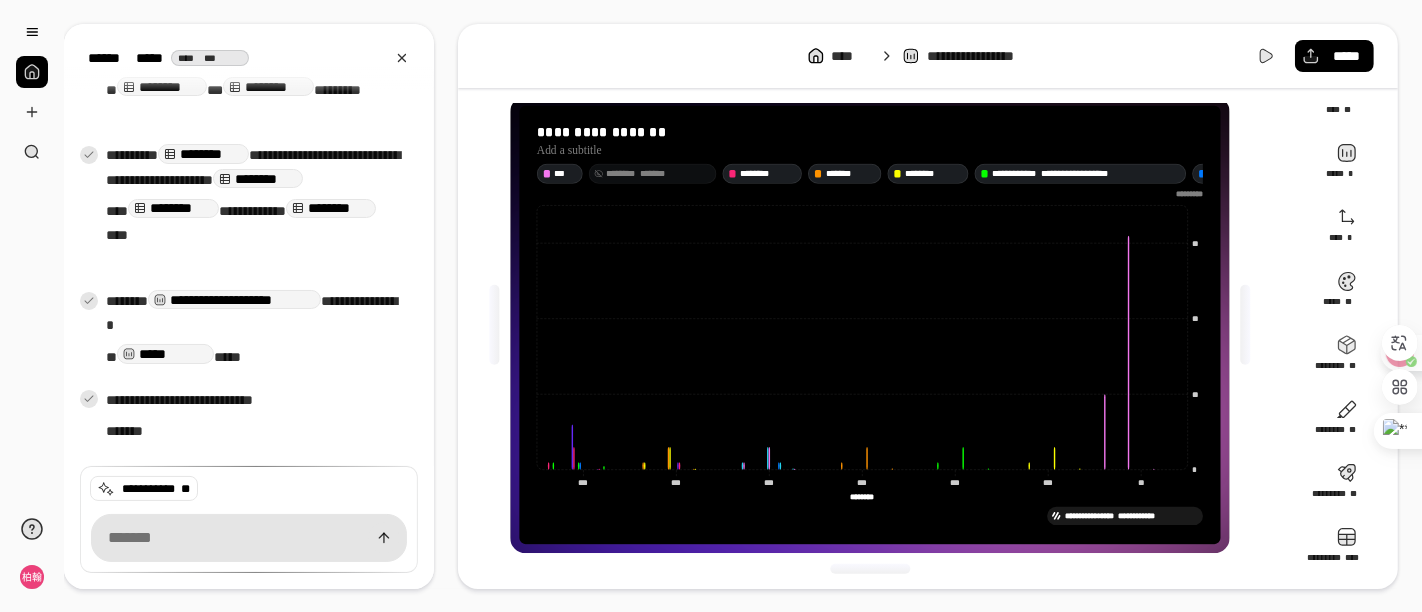 click 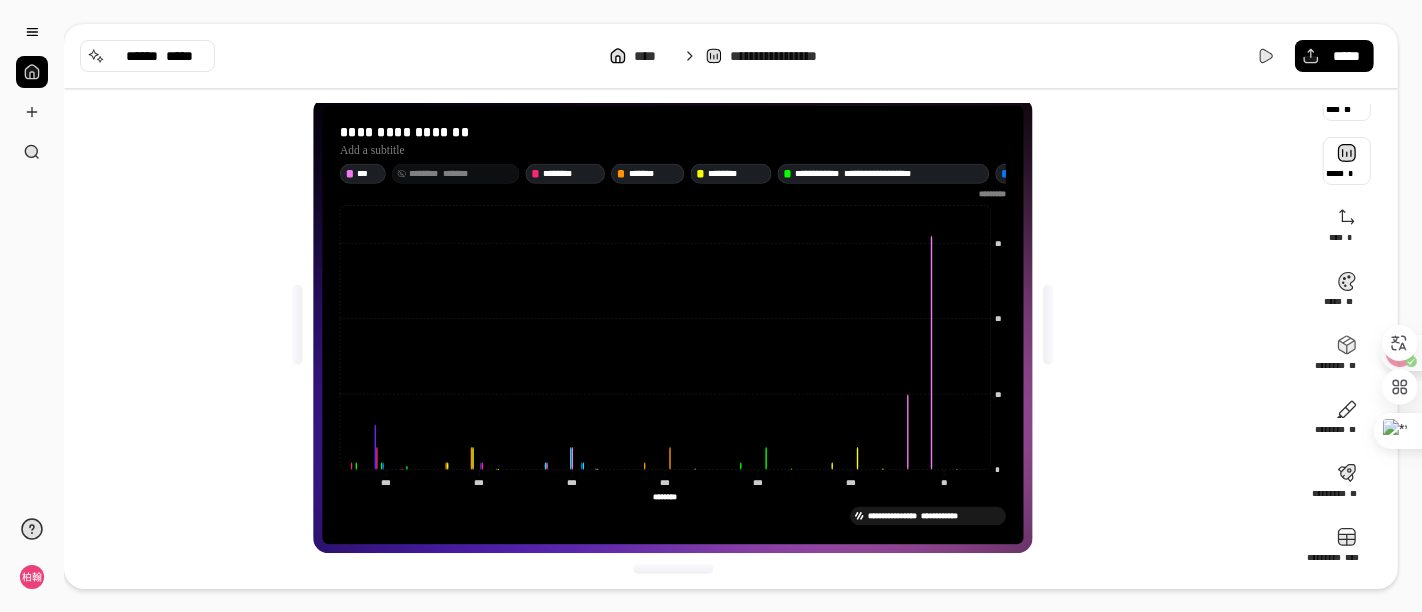 scroll, scrollTop: 8, scrollLeft: 0, axis: vertical 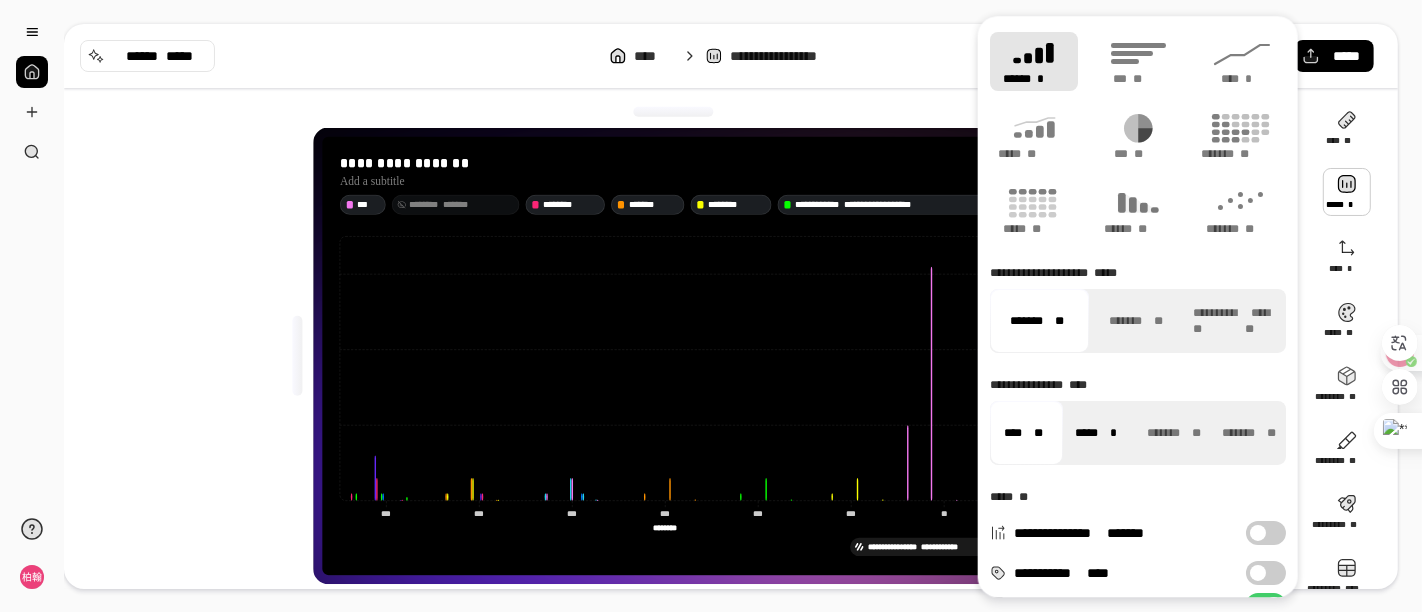click on "*****    *" at bounding box center [1095, 433] 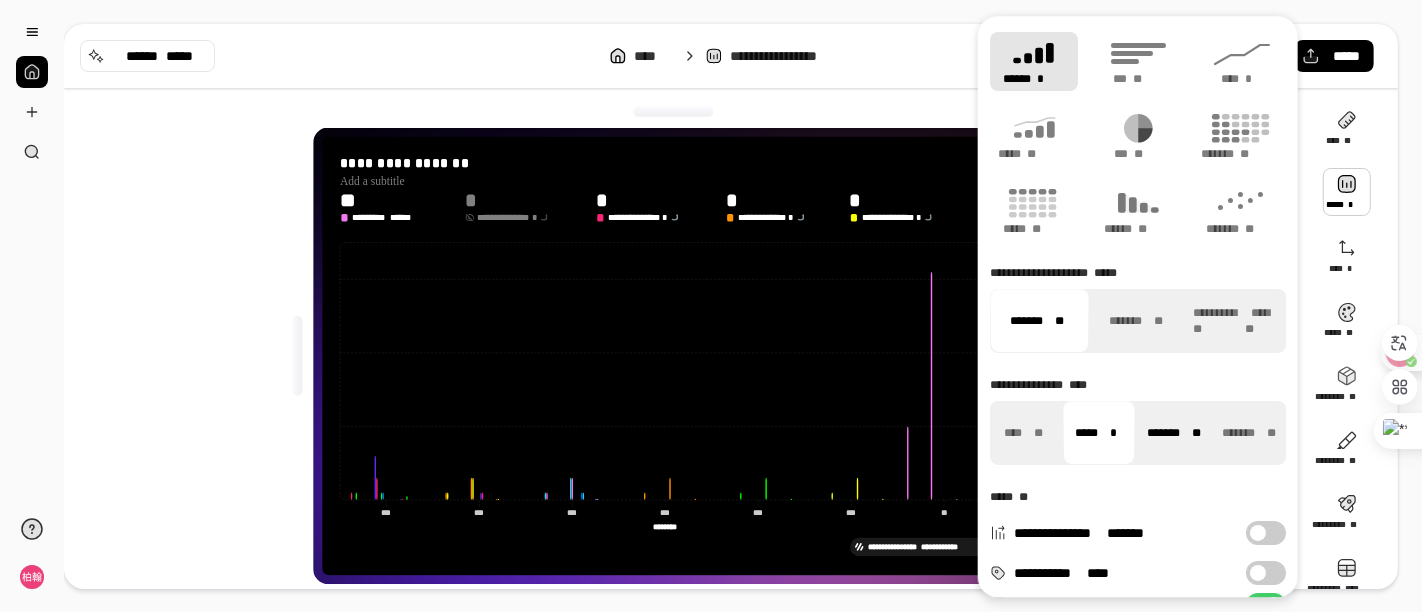 click on "*******    **" at bounding box center (1173, 433) 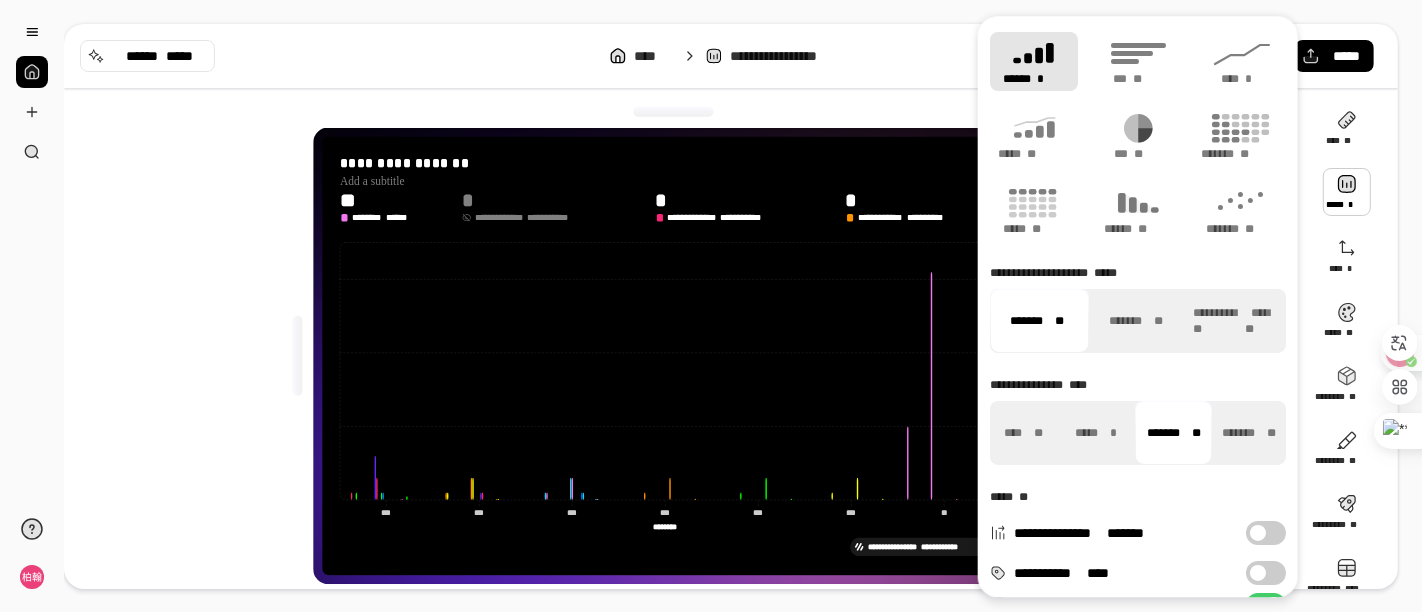 drag, startPoint x: 1048, startPoint y: 427, endPoint x: 1177, endPoint y: 431, distance: 129.062 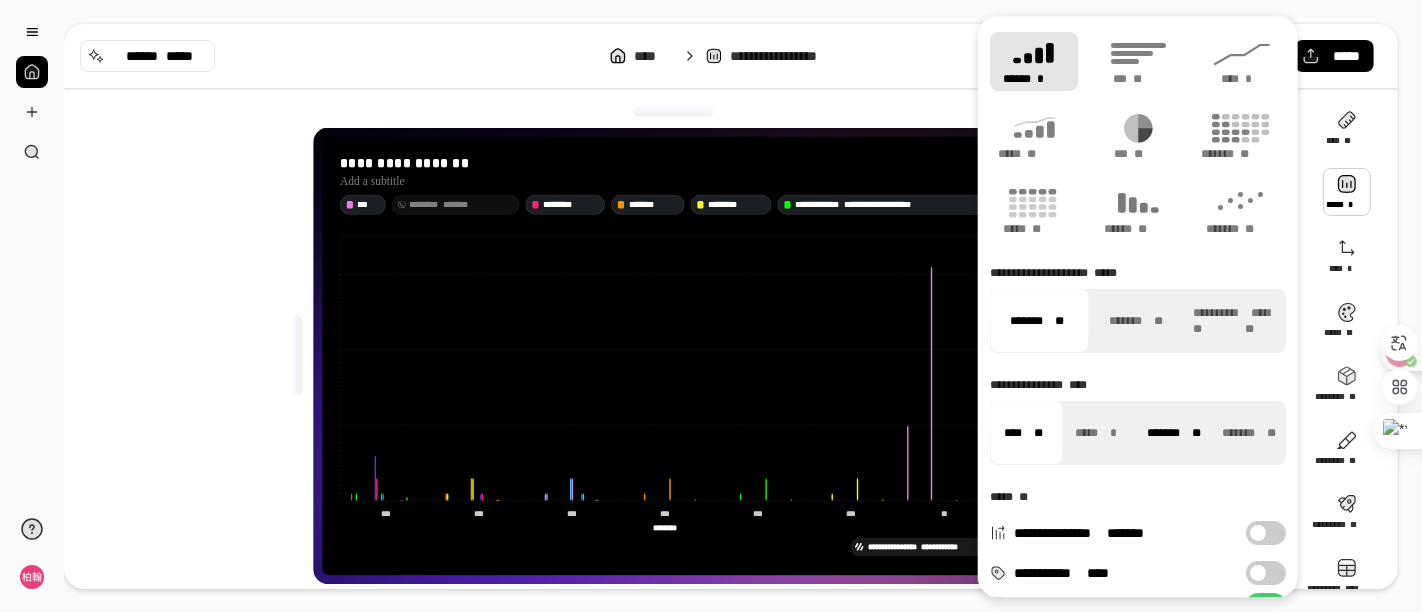 scroll, scrollTop: 157, scrollLeft: 0, axis: vertical 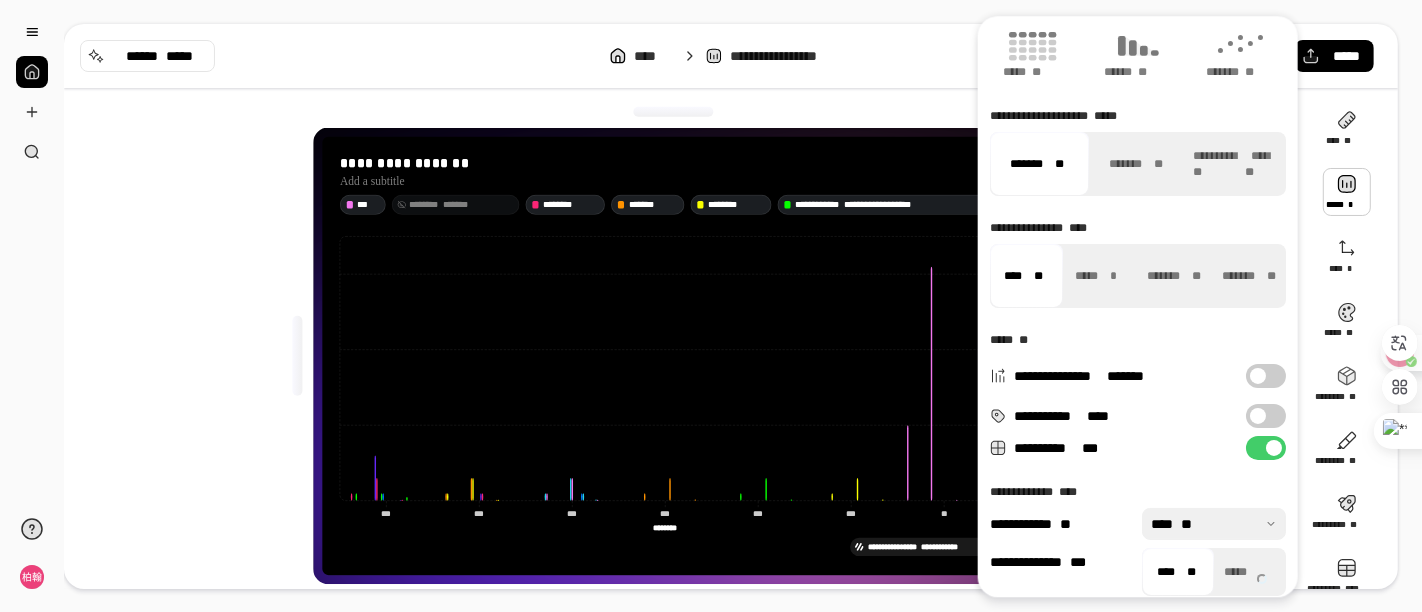 click on "**********" at bounding box center [1266, 376] 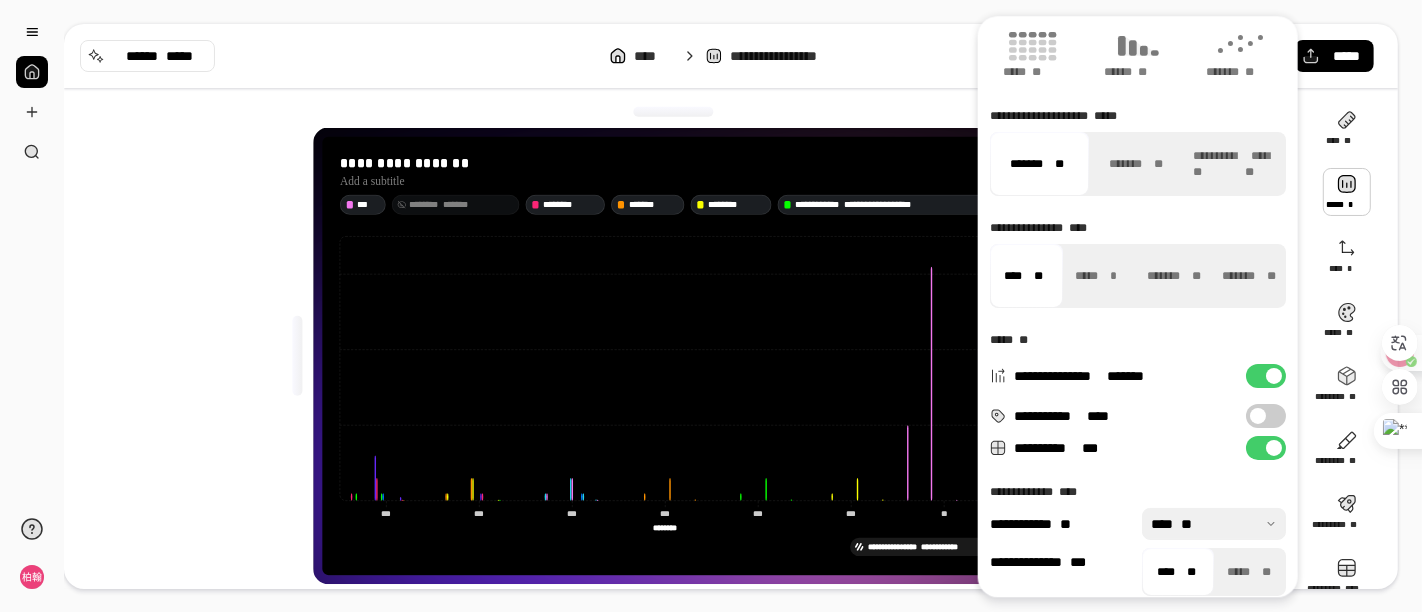 click on "**********" at bounding box center (1266, 416) 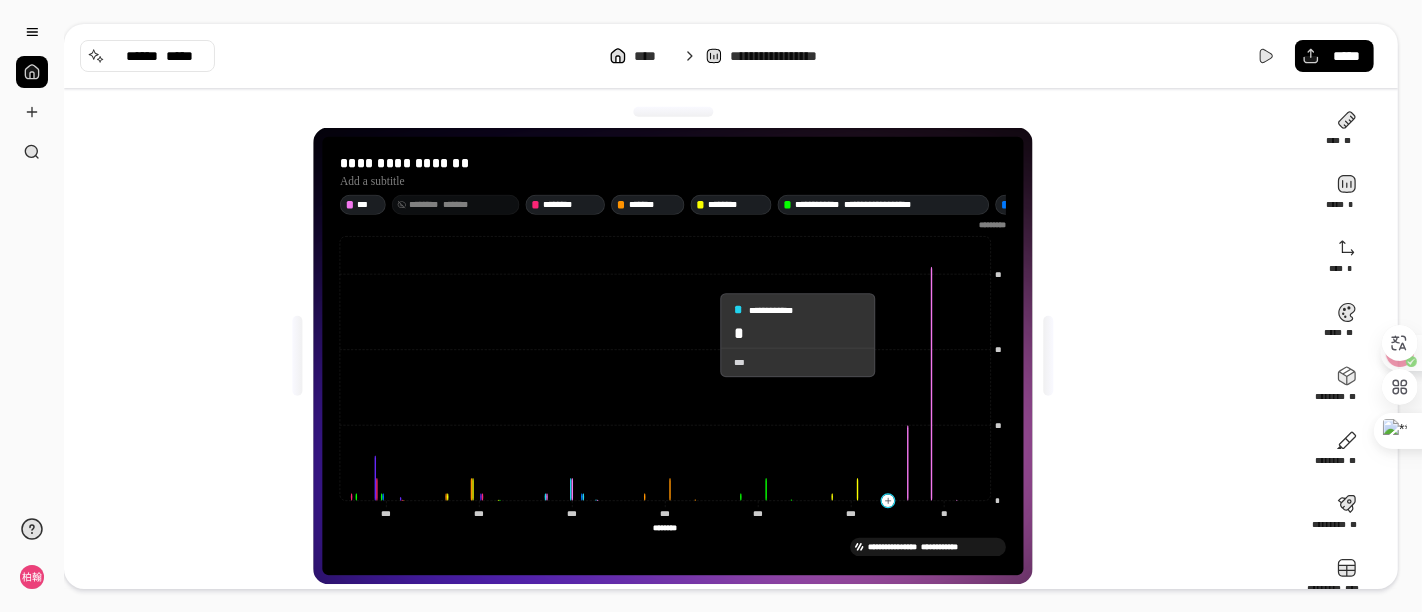 click 